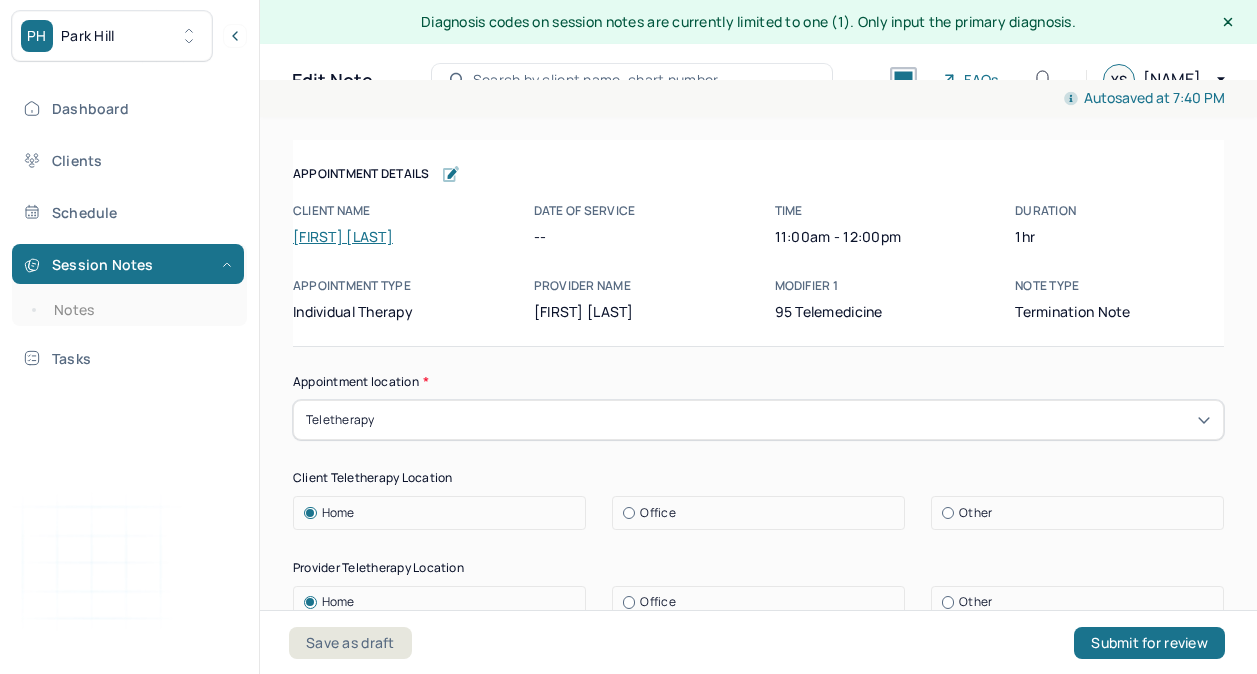 scroll, scrollTop: 4, scrollLeft: 0, axis: vertical 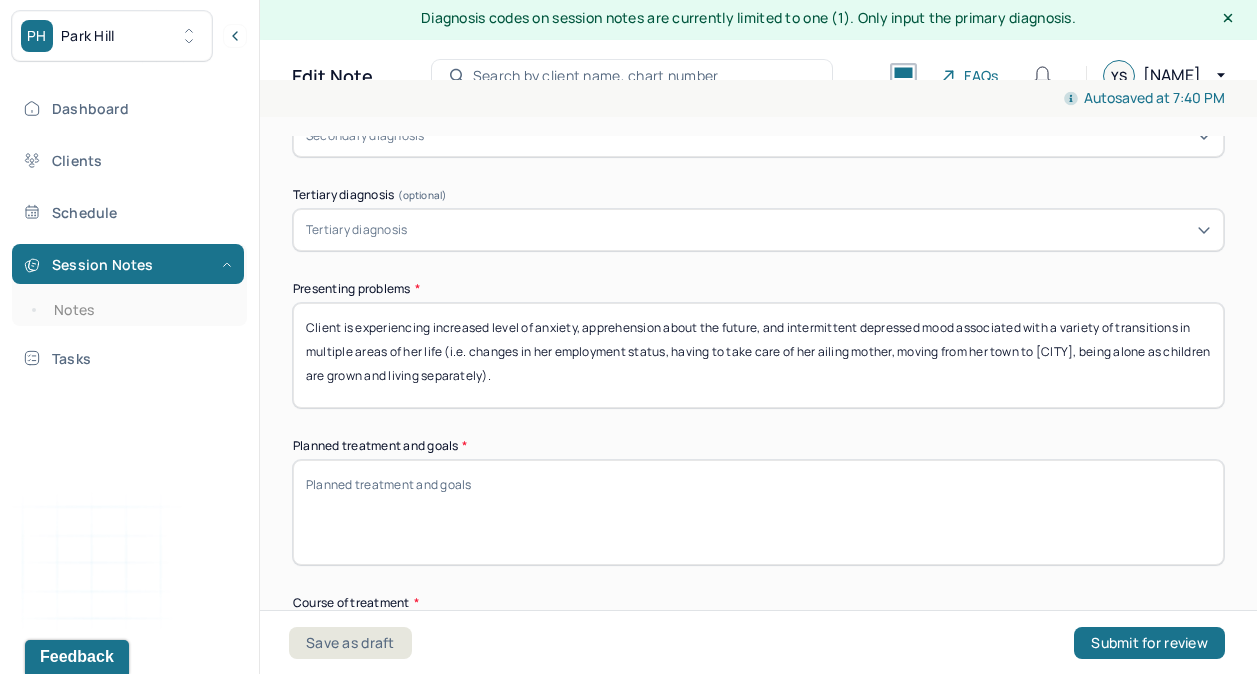 click on "Client is experiencing increased level of anxiety, apprehension about the future, and intermittent depressed mood associated with a variety of transitions in multiple areas of her life (i.e. changes in her employment status, having to take care of her ailing mother, moving from her town to [CITY], being alone as children are grown and living separately)." at bounding box center (758, 355) 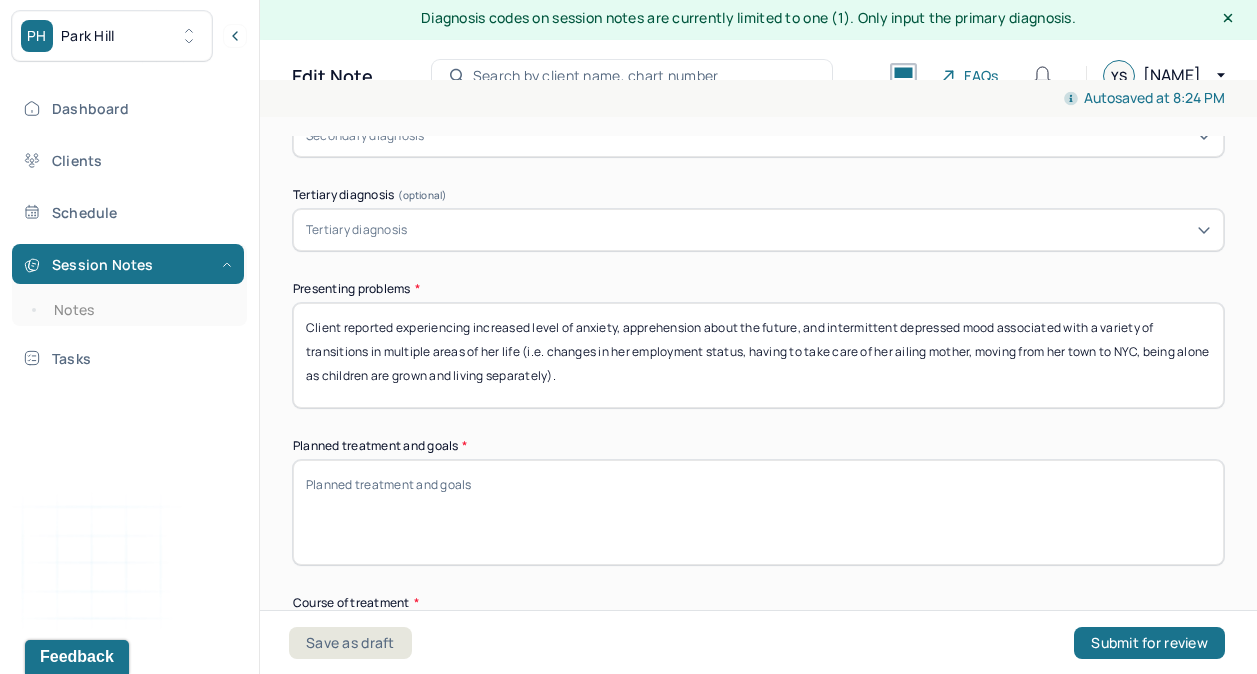 click on "Client reported experiencing increased level of anxiety, apprehension about the future, and intermittent depressed mood associated with a variety of transitions in multiple areas of her life (i.e. changes in her employment status, having to take care of her ailing mother, moving from her town to NYC, being alone as children are grown and living separately)." at bounding box center [758, 355] 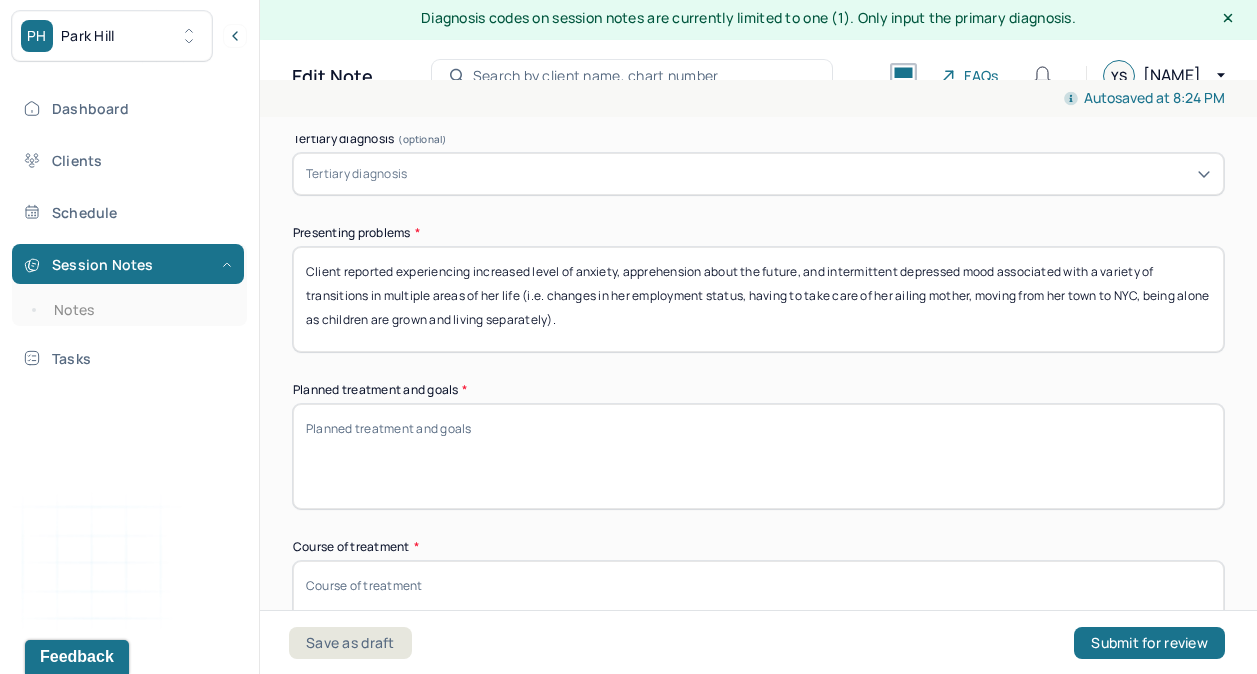 type on "Client reported experiencing increased level of anxiety, apprehension about the future, and intermittent depressed mood associated with a variety of transitions in multiple areas of her life (i.e. changes in her employment status, having to take care of her ailing mother, moving from her town to NYC, being alone as children are grown and living separately)." 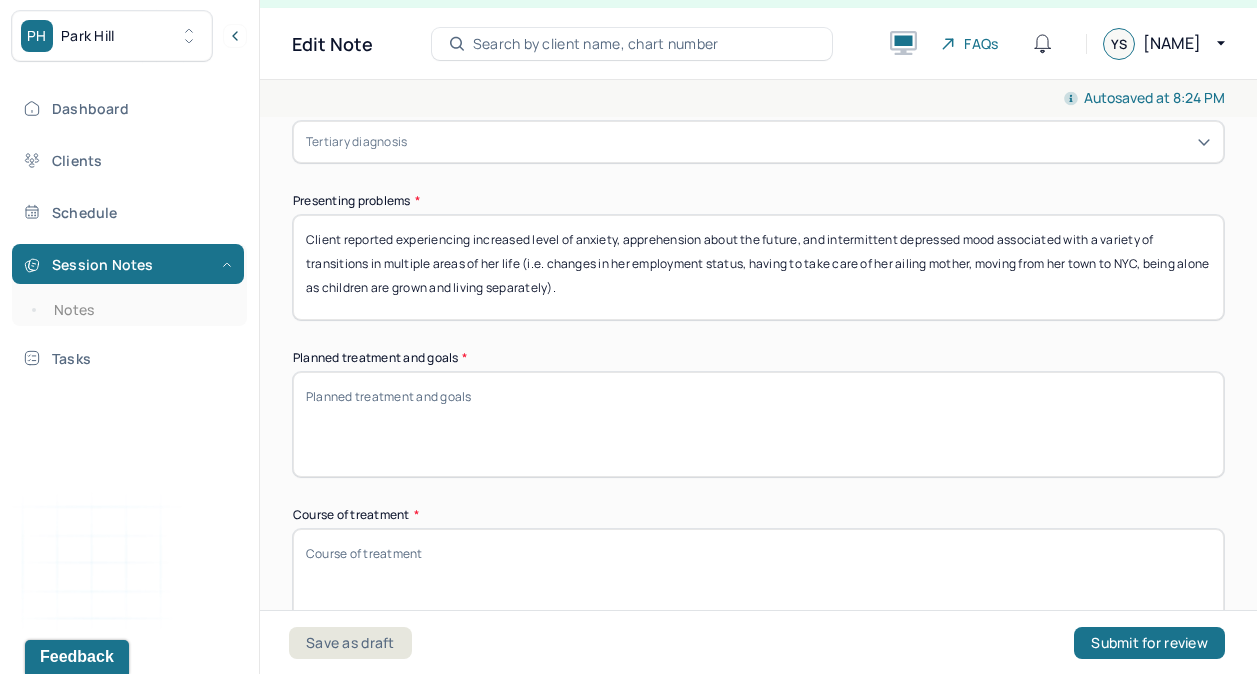 click on "Planned treatment and goals *" at bounding box center (758, 424) 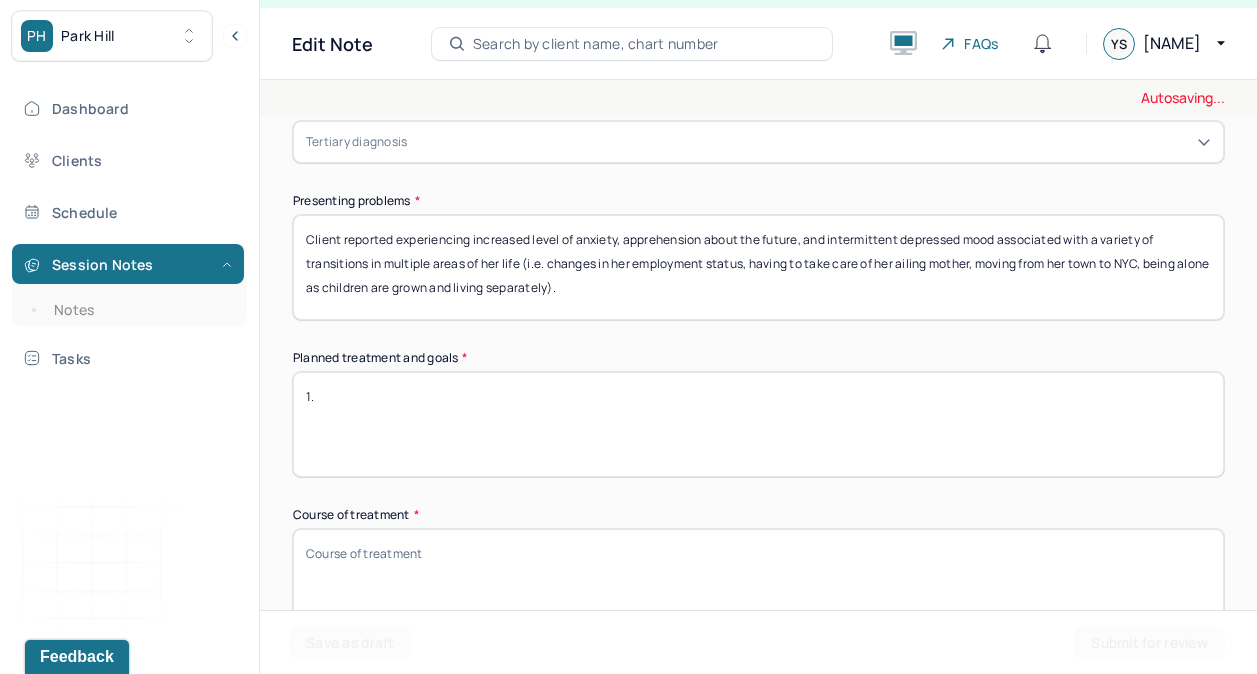paste on "Help client identify internal and external anxiety triggers leading to a panic attack" 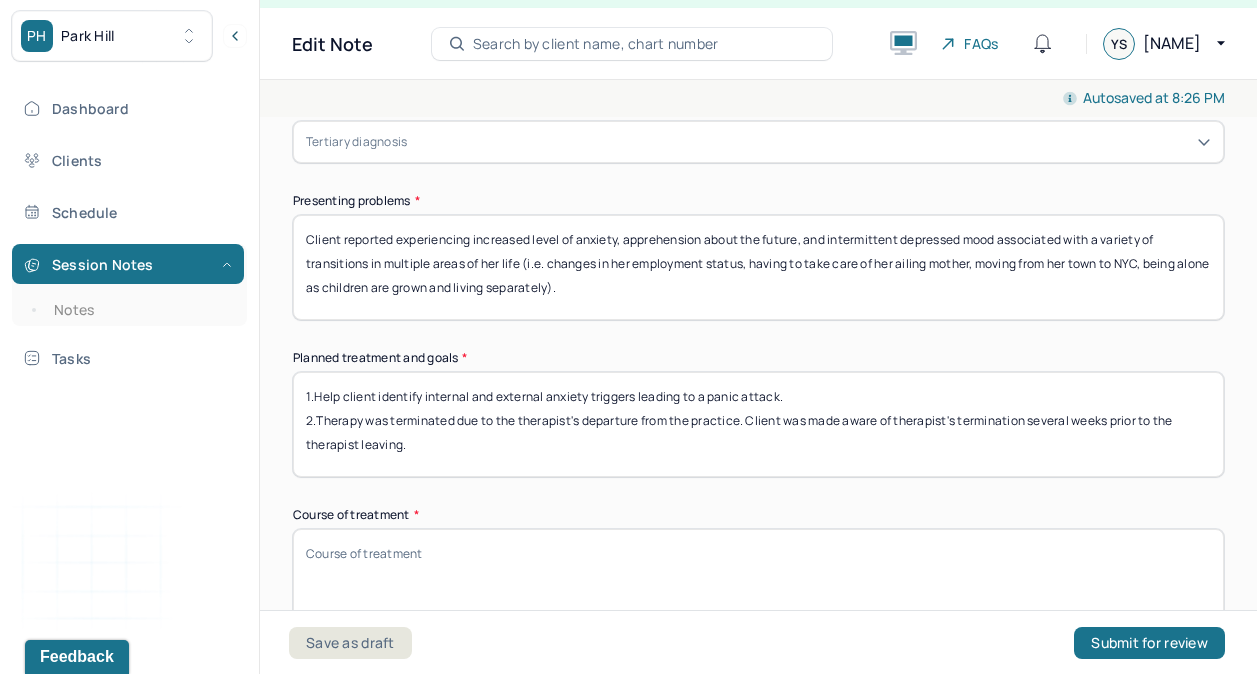 paste on "Work with client on helping her replace maladaptive coping patterns with more functional skills which she can implement in her everyday life." 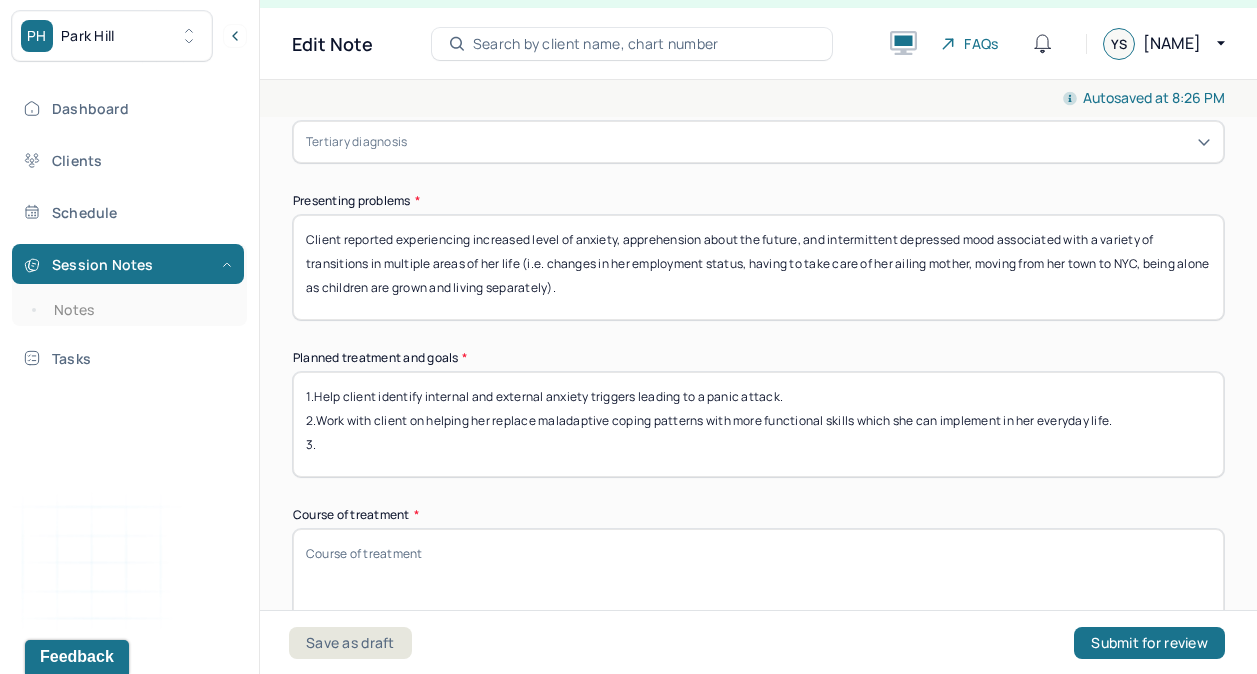 paste on "Work with client on exploring, identifying and incorporating various parts of her identity" 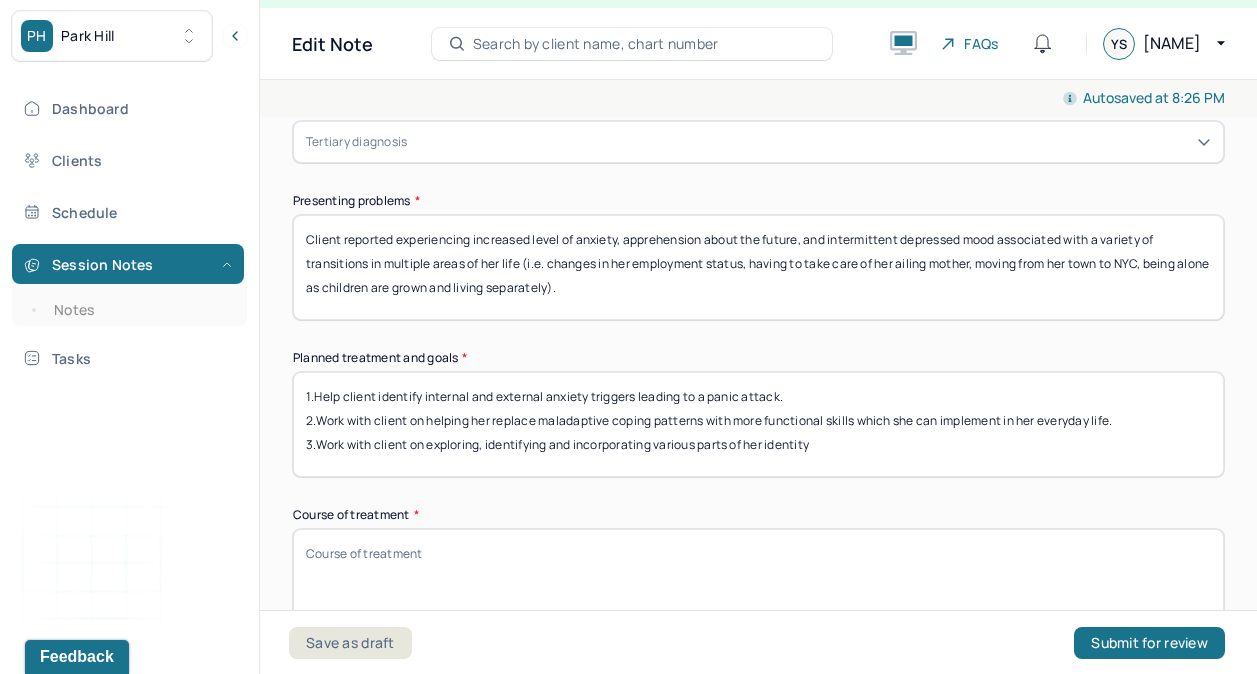 click on "Course of treatment *" at bounding box center (758, 581) 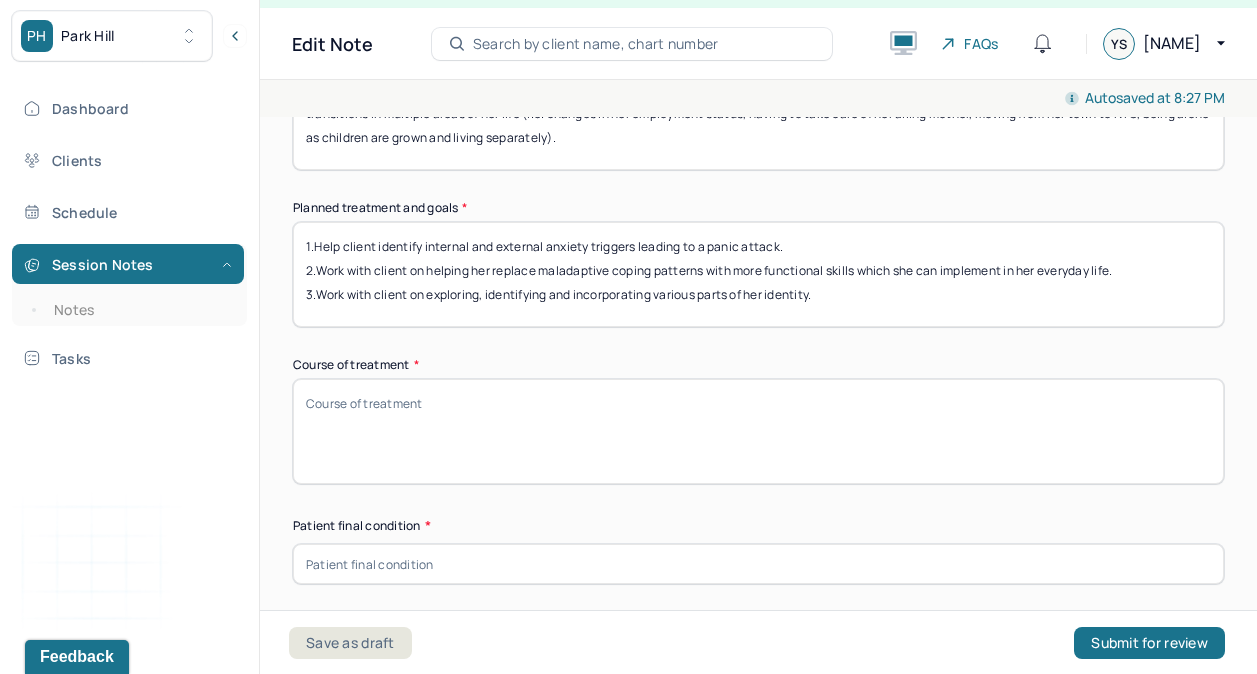 scroll, scrollTop: 1137, scrollLeft: 0, axis: vertical 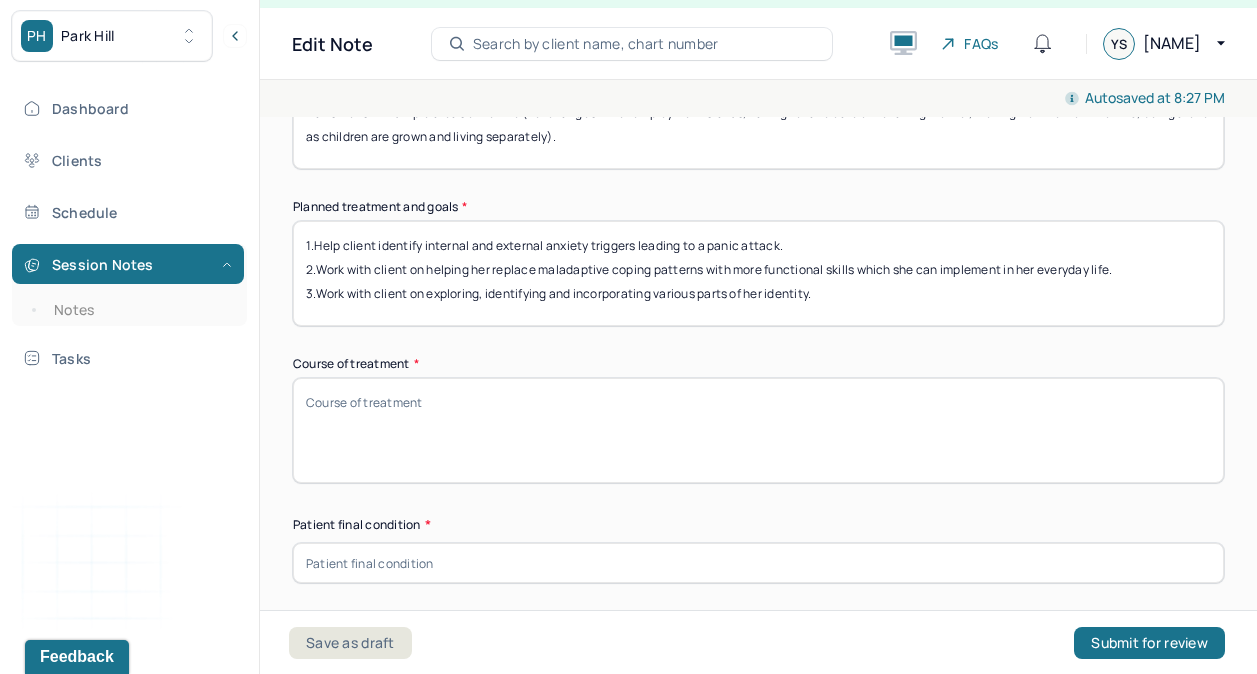 type on "1.Help client identify internal and external anxiety triggers leading to a panic attack.
2.Work with client on helping her replace maladaptive coping patterns with more functional skills which she can implement in her everyday life.
3.Work with client on exploring, identifying and incorporating various parts of her identity." 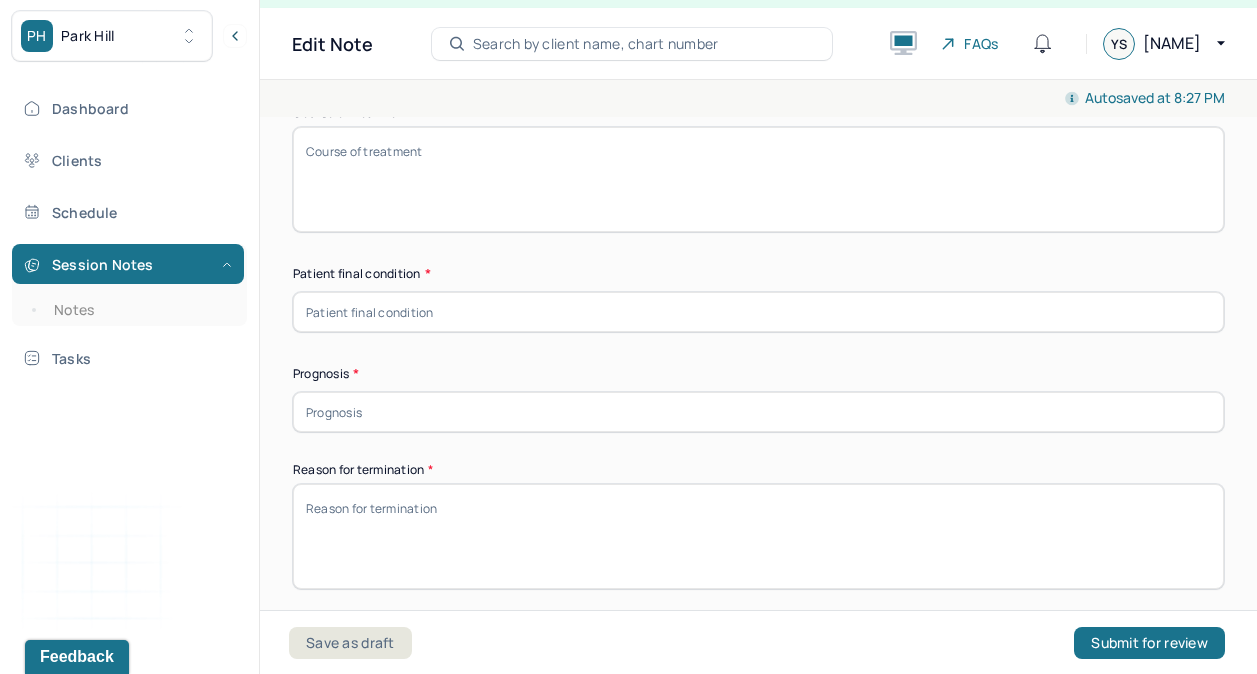 scroll, scrollTop: 1390, scrollLeft: 0, axis: vertical 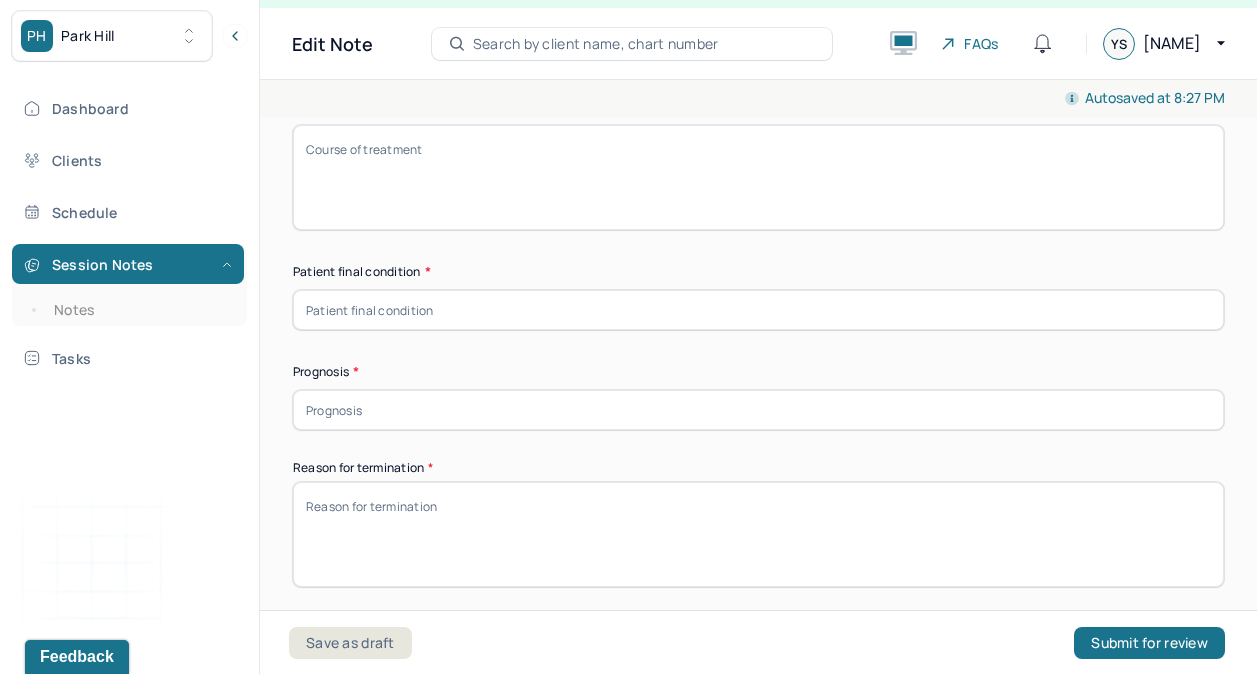 click at bounding box center [758, 410] 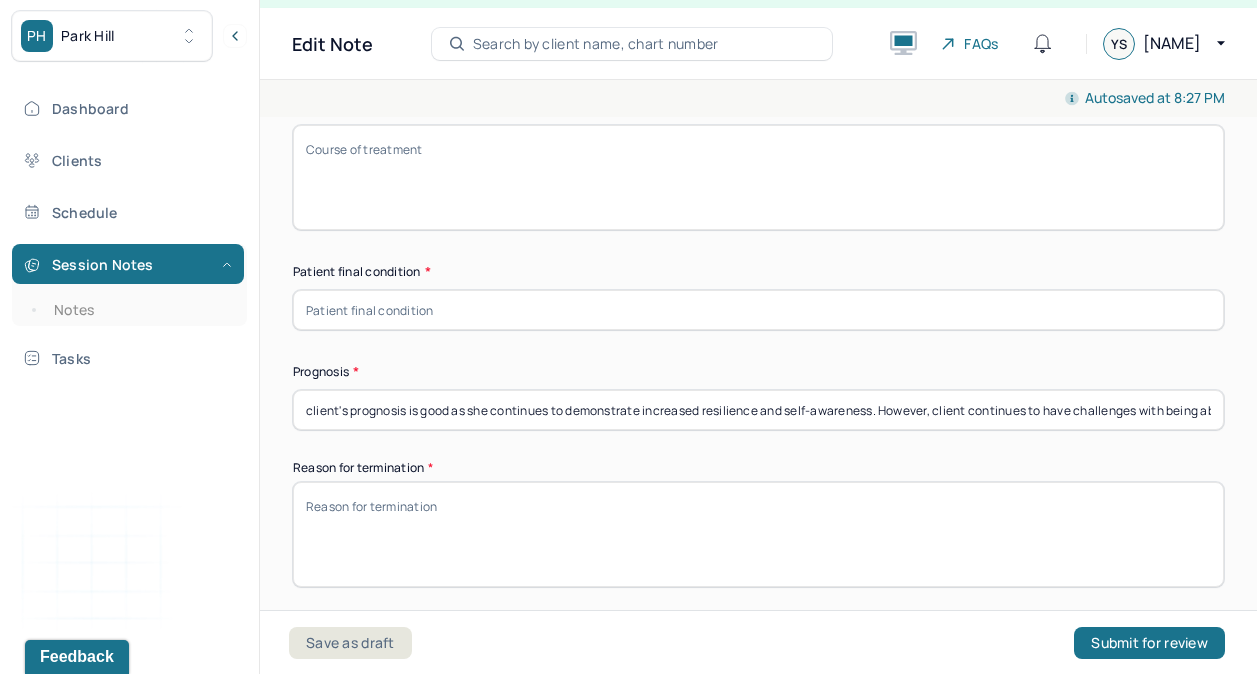 scroll, scrollTop: 0, scrollLeft: 956, axis: horizontal 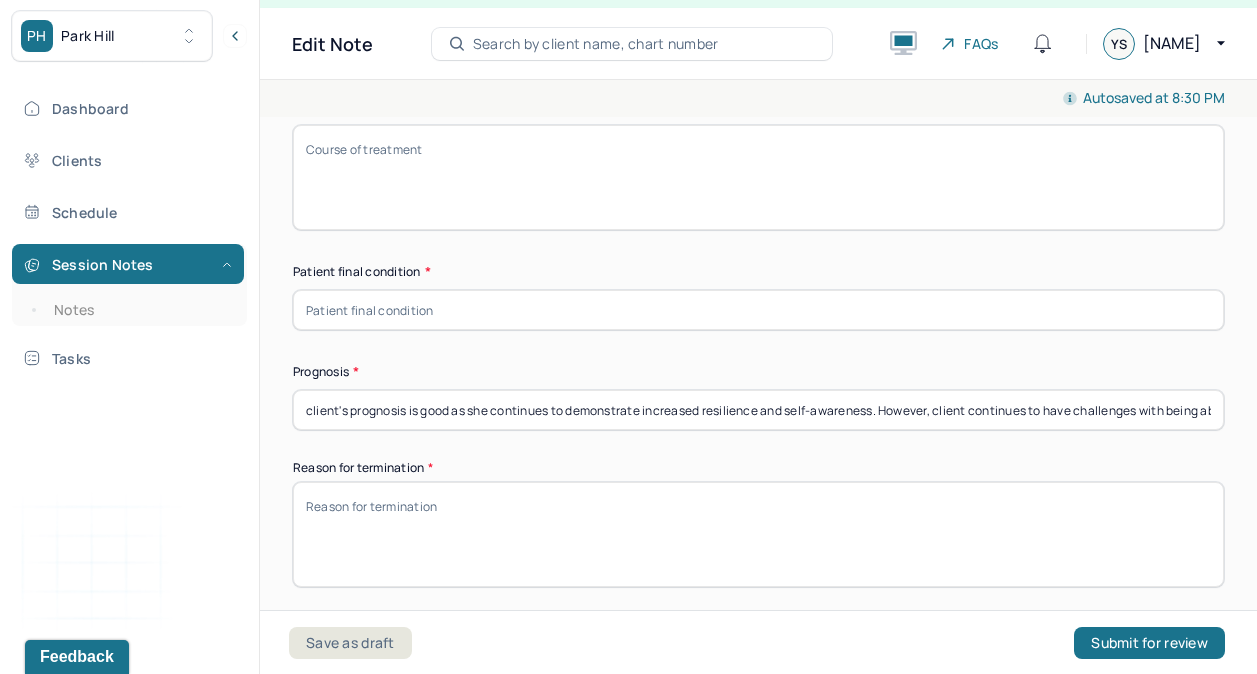 click on "client's prognosis is good as she continues to demonstrate increased resilience and self-awareness. However, client continues to have challenges with being able to pace herself, as well as practicing positive self-regard. Thus, continued therapy is recommended at this time to support ongoing progress and ensure stability." at bounding box center [758, 410] 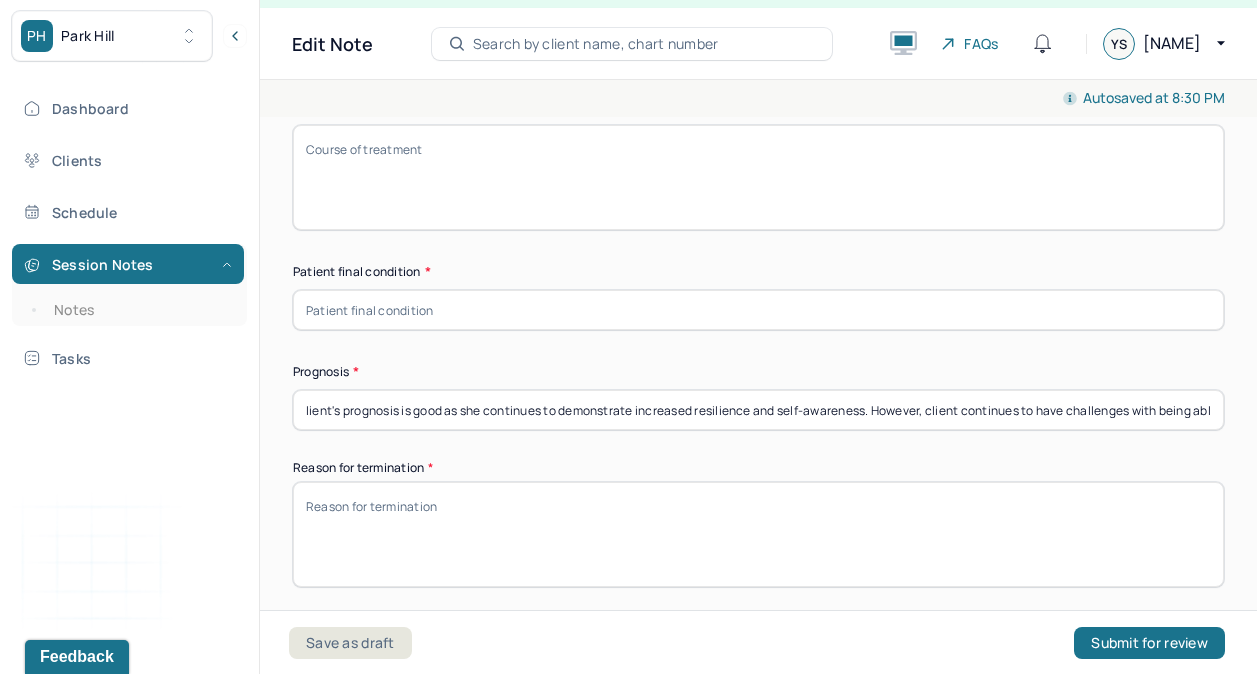 click on "lient's prognosis is good as she continues to demonstrate increased resilience and self-awareness. However, client continues to have challenges with being able to pace herself, as well as practicing positive self-regard. Thus, continued therapy is recommended at this time to support ongoing progress and ensure stability." at bounding box center (758, 410) 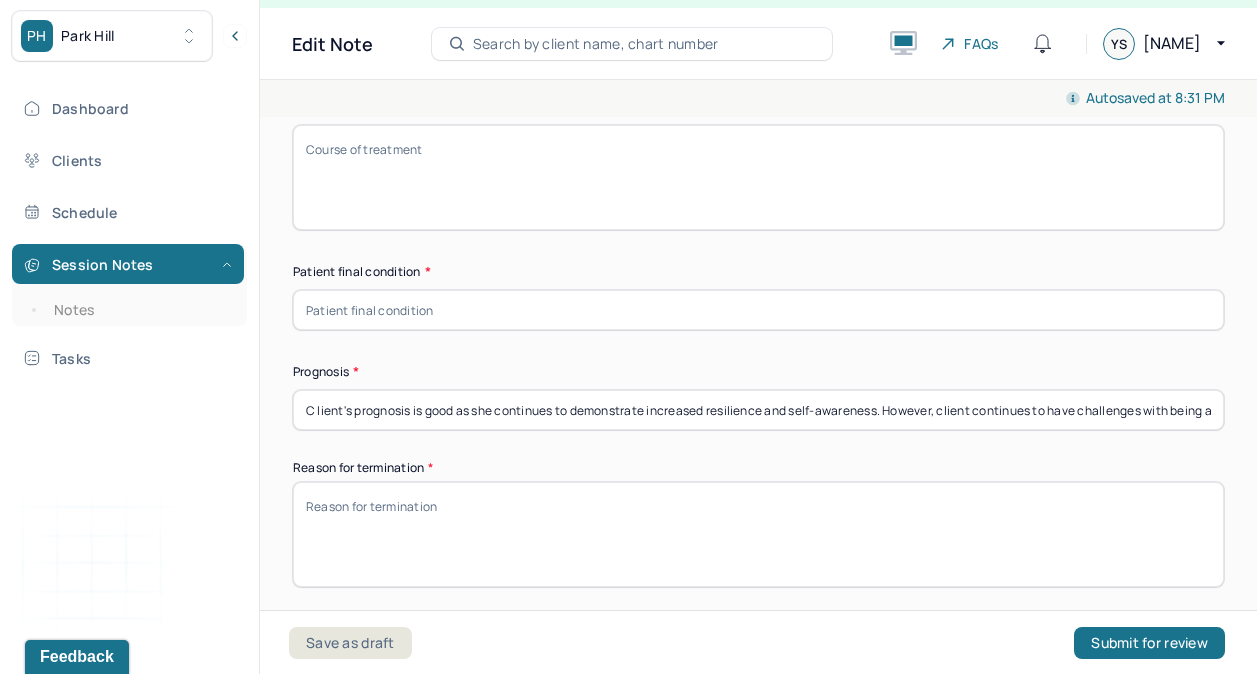 click on "C lient's prognosis is good as she continues to demonstrate increased resilience and self-awareness. However, client continues to have challenges with being able to pace herself, as well as practicing positive self-regard. Thus, continued therapy is recommended at this time to support ongoing progress and ensure stability." at bounding box center [758, 410] 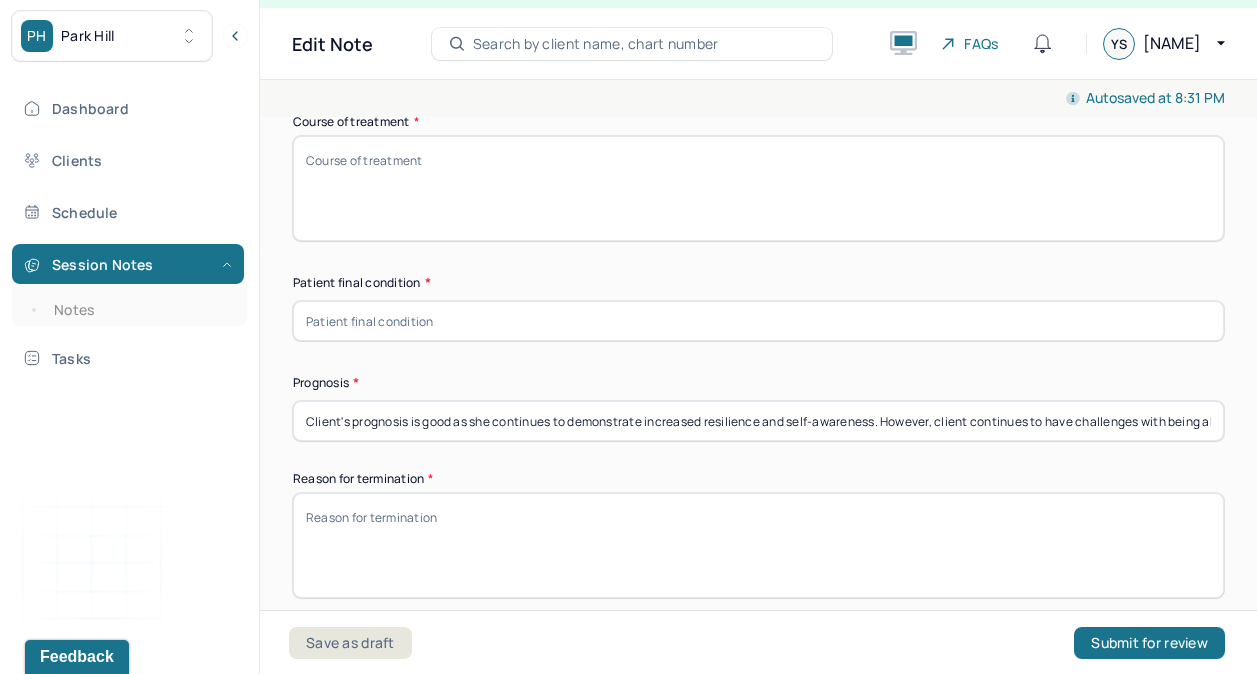 scroll, scrollTop: 1374, scrollLeft: 0, axis: vertical 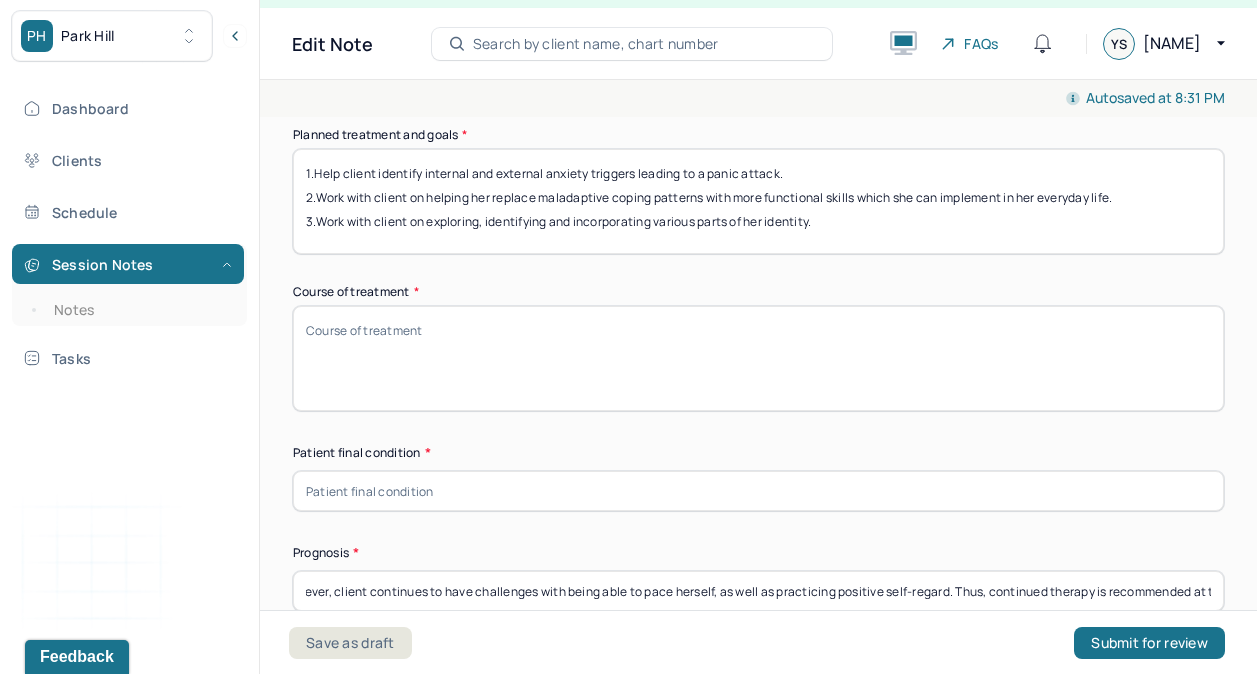 type on "Client's prognosis is good as she continues to demonstrate increased resilience and self-awareness. However, client continues to have challenges with being able to pace herself, as well as practicing positive self-regard. Thus, continued therapy is recommended at this time to support ongoing progress and ensure stability." 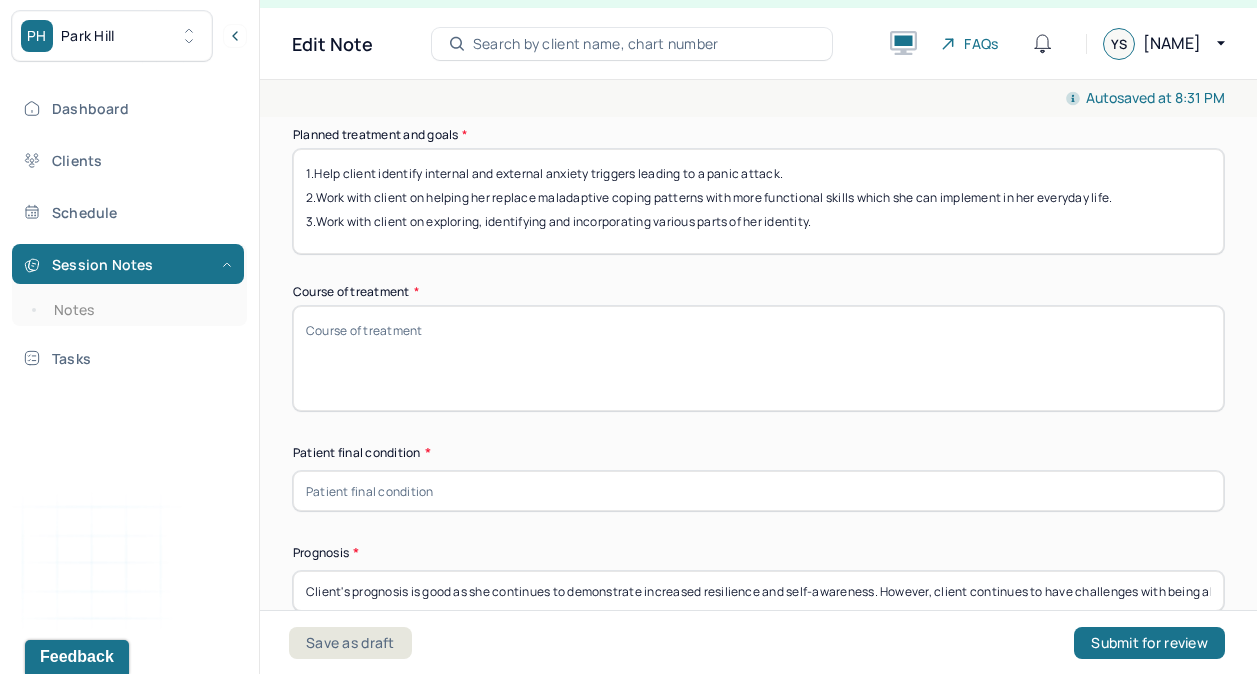 click on "Course of treatment *" at bounding box center (758, 358) 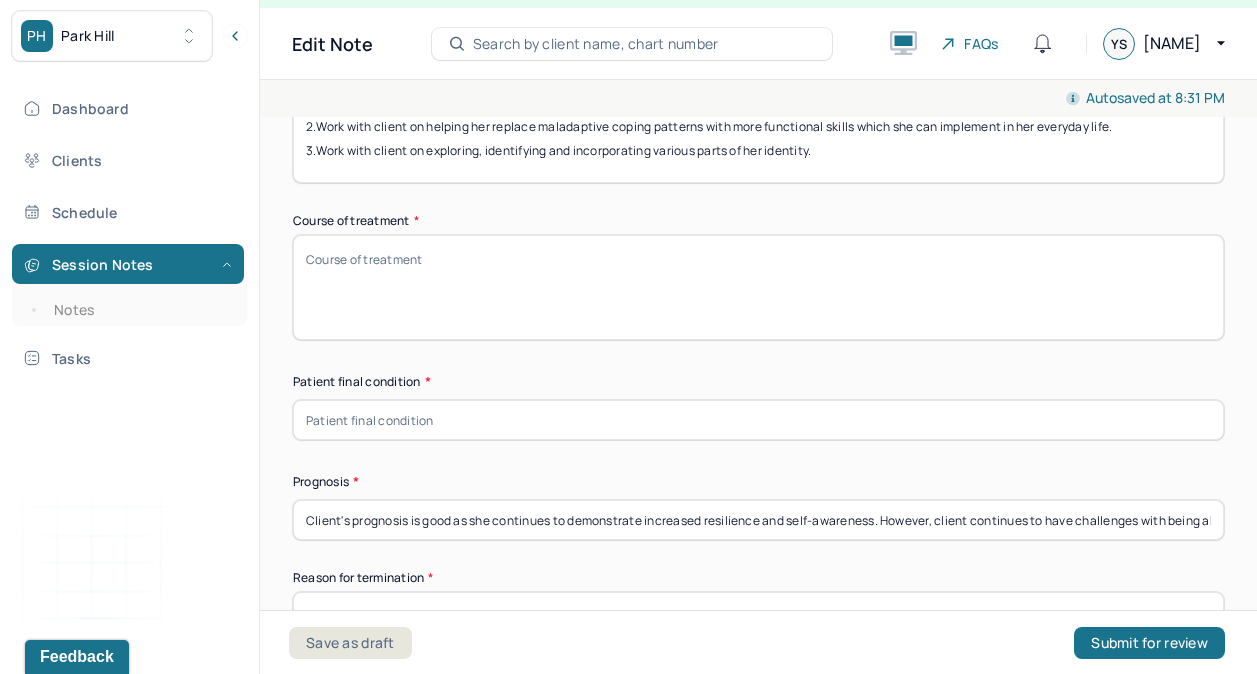 scroll, scrollTop: 1428, scrollLeft: 0, axis: vertical 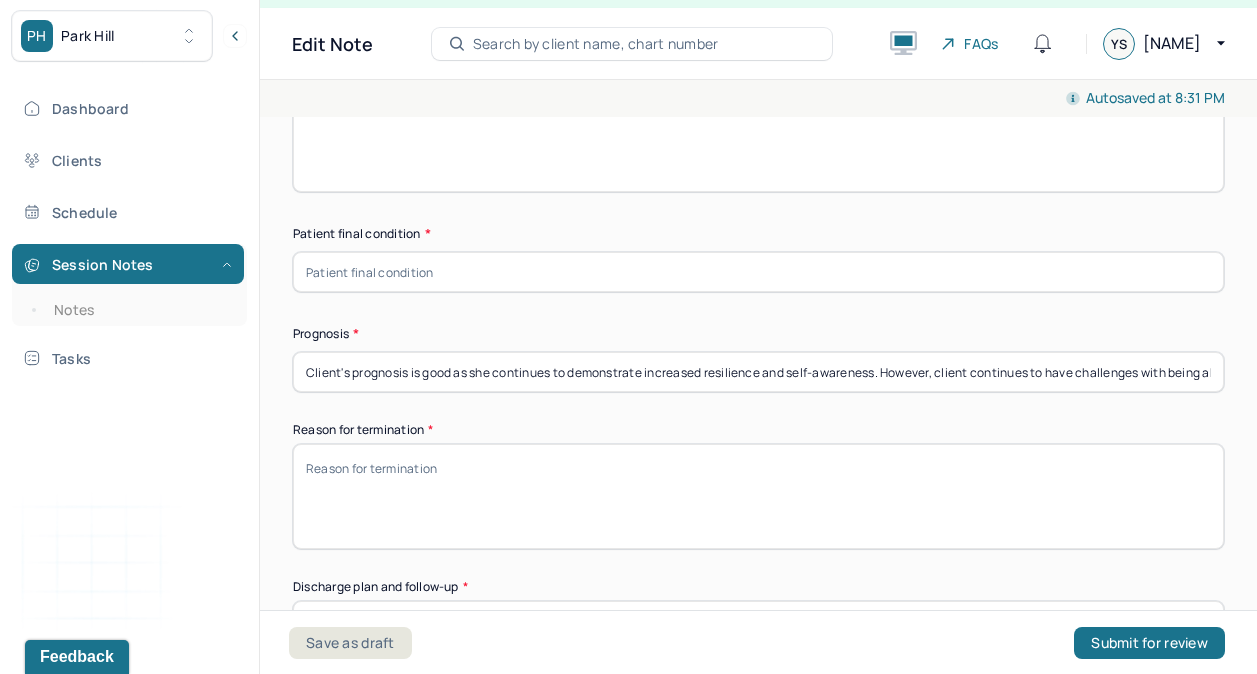 click at bounding box center (758, 272) 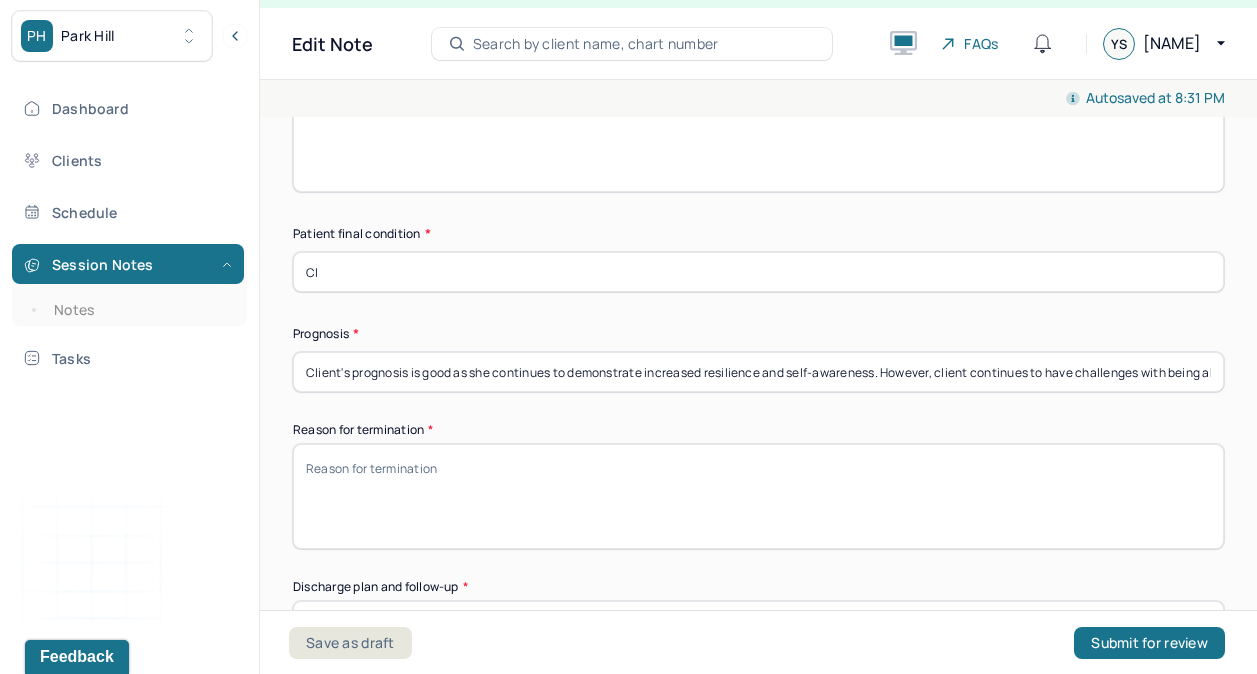 type on "C" 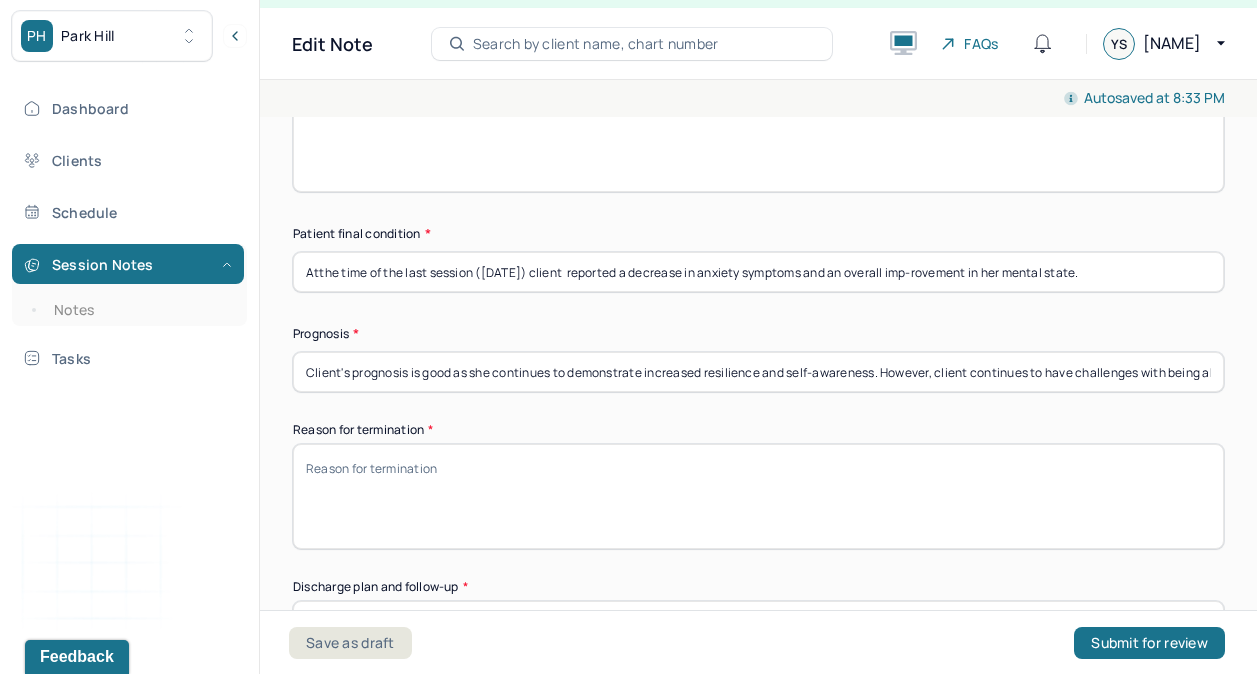 click on "Atthe time of the last session ([DATE]) client  reported a decrease in anxiety symptoms and an overall imp-rovement in her mental state." at bounding box center [758, 272] 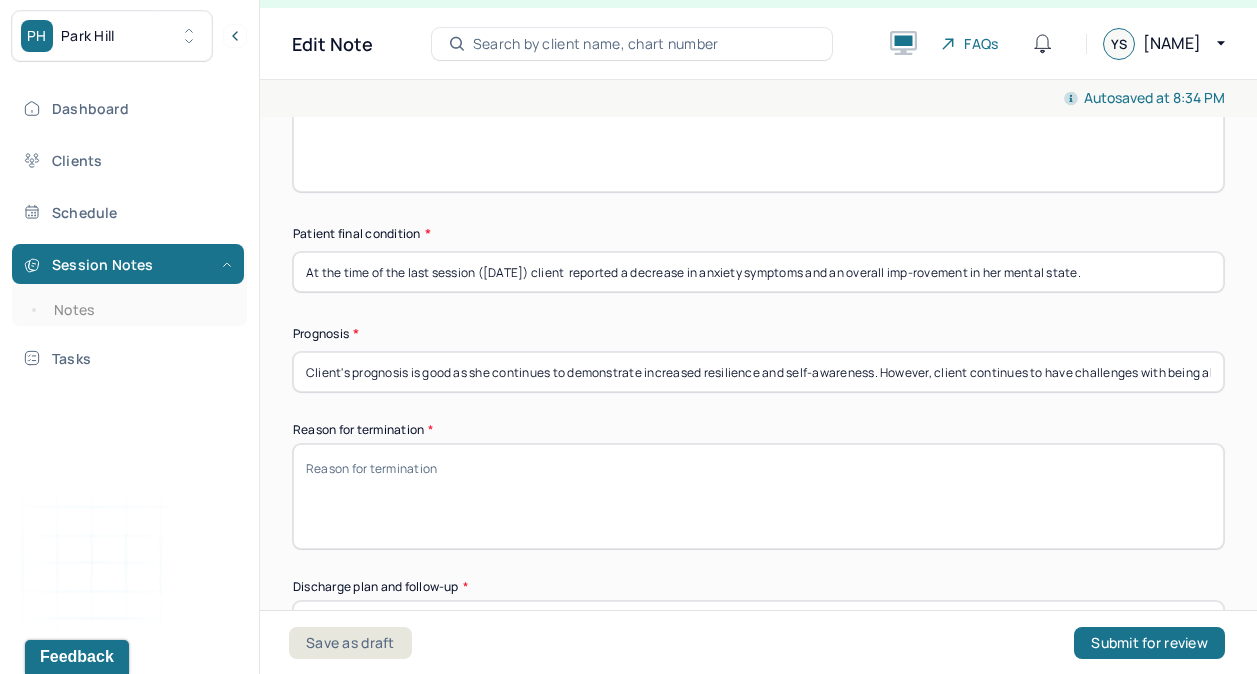 click on "At the time of the last session ([DATE]) client  reported a decrease in anxiety symptoms and an overall imp-rovement in her mental state." at bounding box center [758, 272] 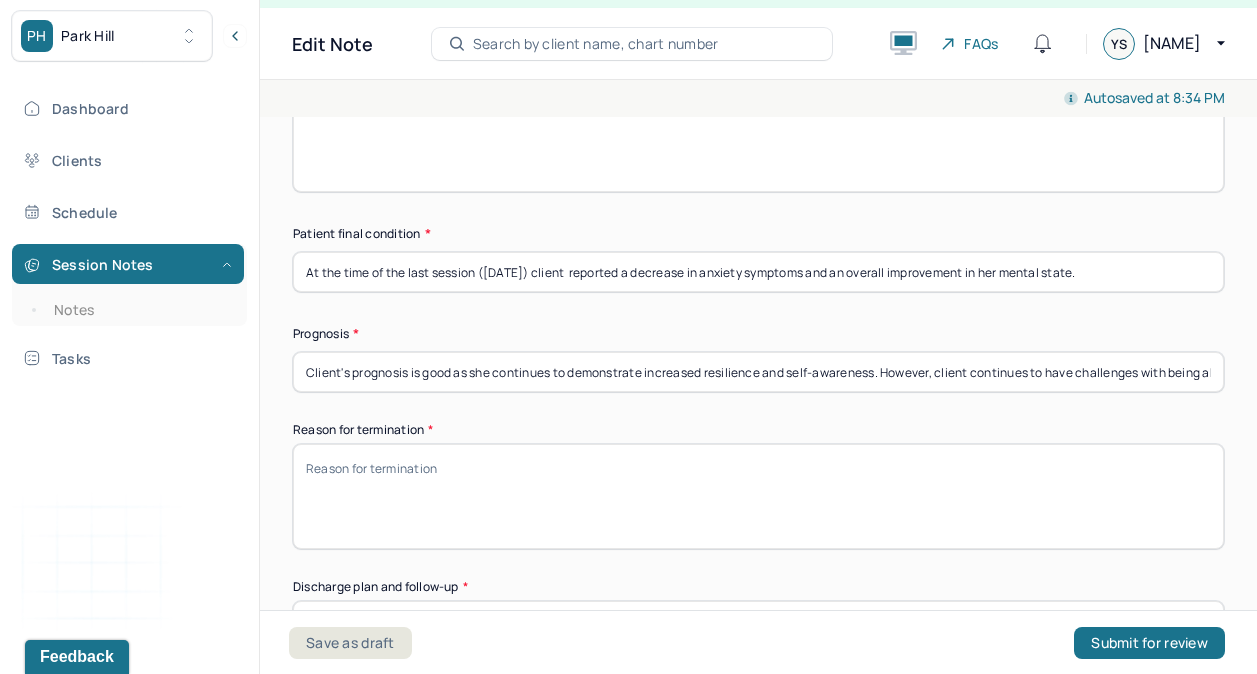 type on "At the time of the last session ([DATE]) client  reported a decrease in anxiety symptoms and an overall improvement in her mental state." 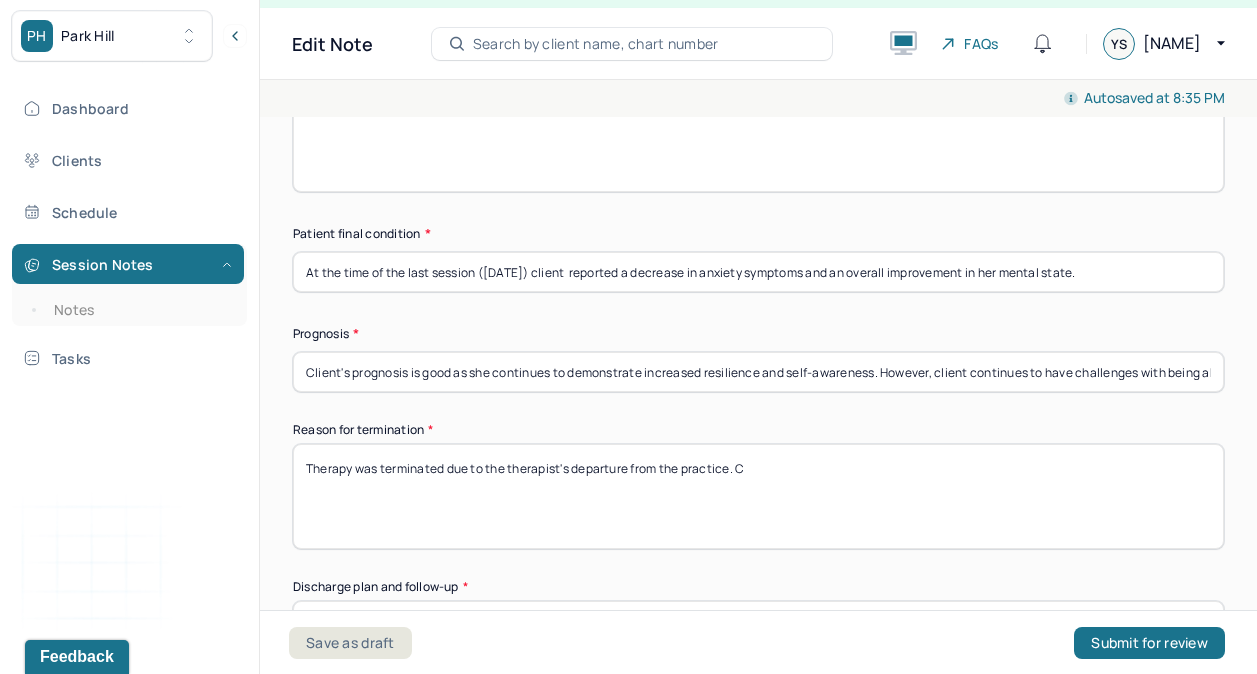 click on "Therapy was terminated due to the therapist's departure from the practice. C" at bounding box center [758, 496] 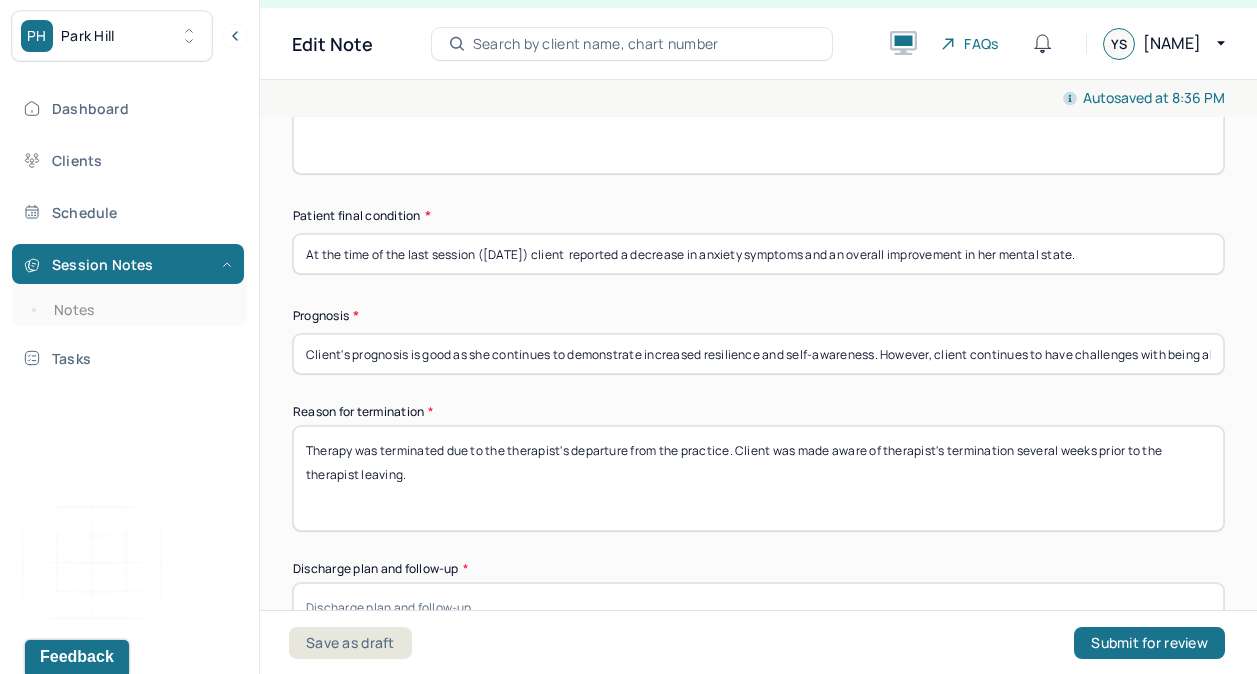 scroll, scrollTop: 1445, scrollLeft: 0, axis: vertical 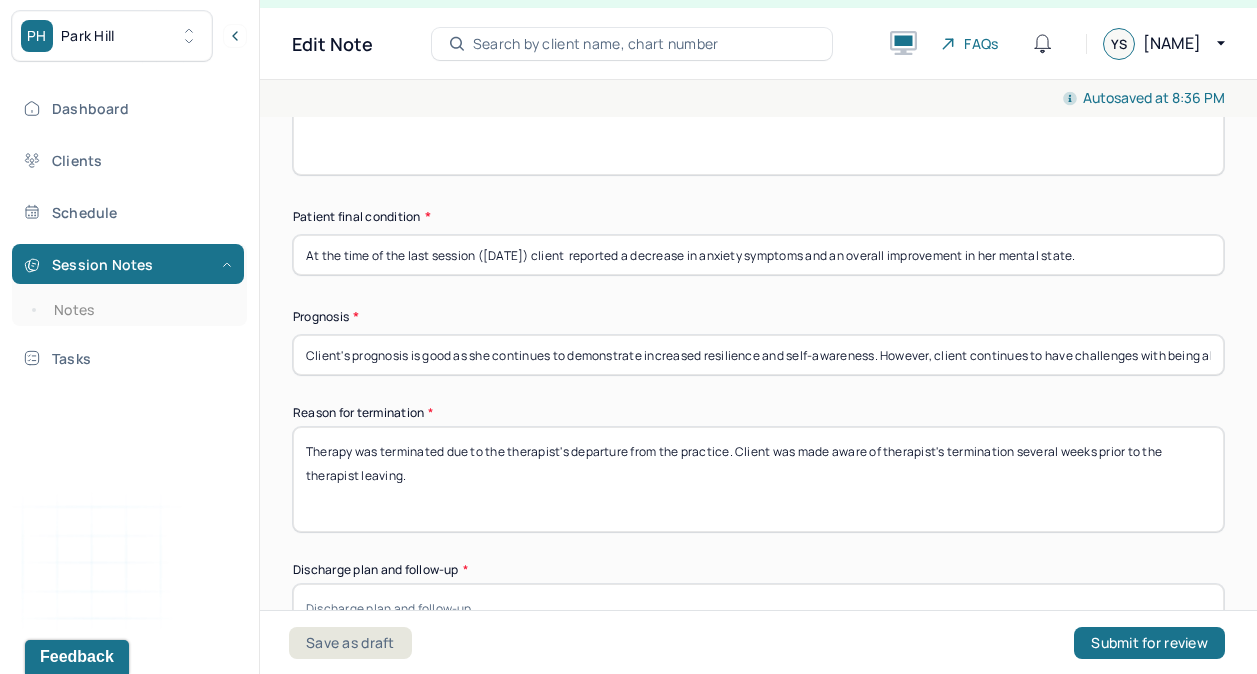type on "Therapy was terminated due to the therapist's departure from the practice. Client was made aware of therapist's termination several weeks prior to the therapist leaving." 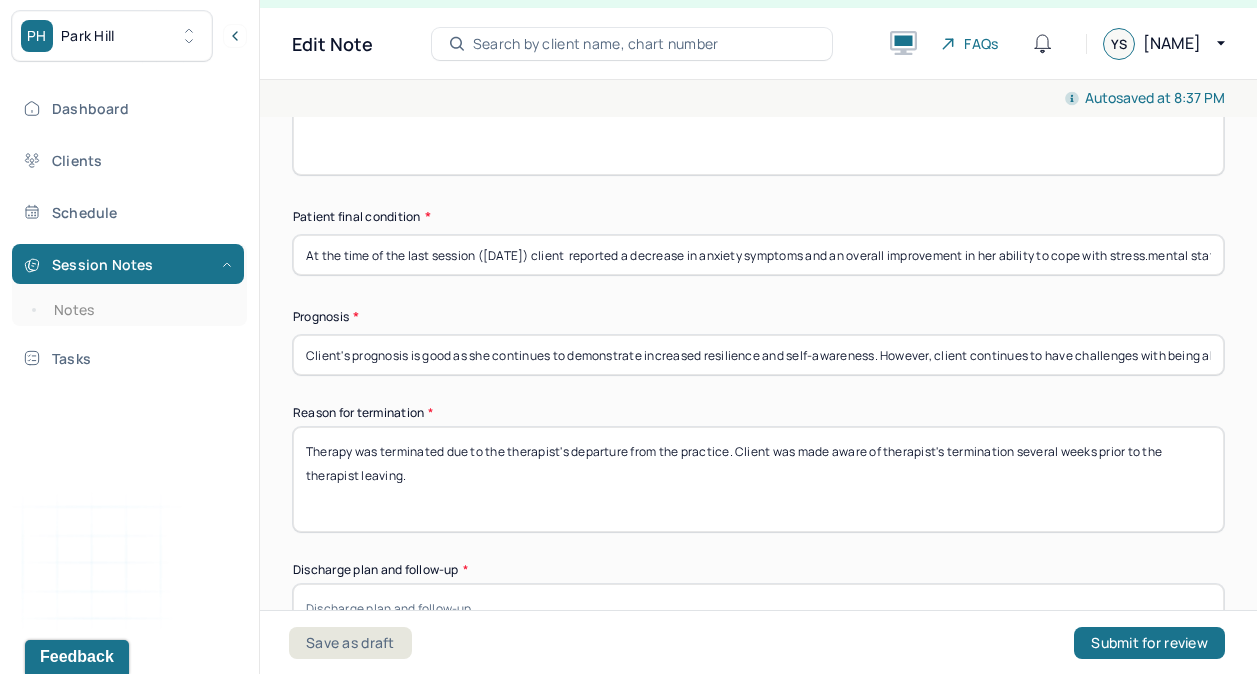 click on "At the time of the last session ([DATE]) client  reported a decrease in anxiety symptoms and an overall improvement in her ability to cope with stress.mental state." at bounding box center [758, 255] 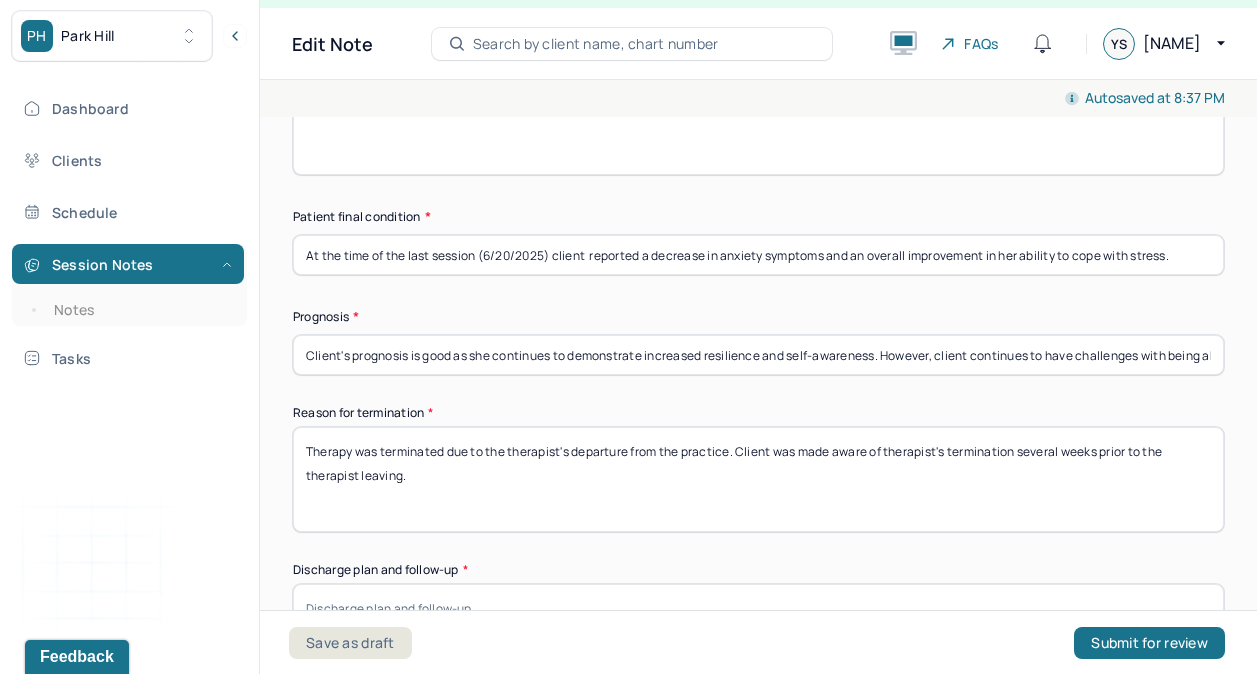 scroll, scrollTop: 0, scrollLeft: 0, axis: both 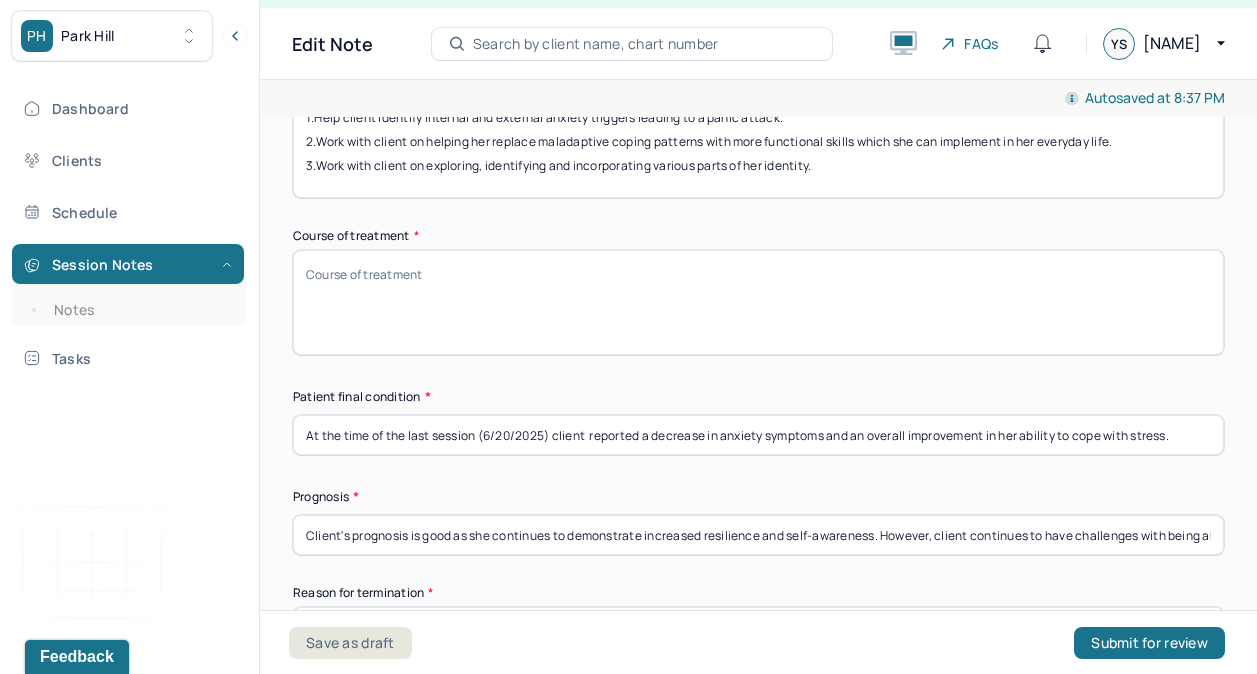 type on "At the time of the last session (6/20/2025) client  reported a decrease in anxiety symptoms and an overall improvement in her ability to cope with stress." 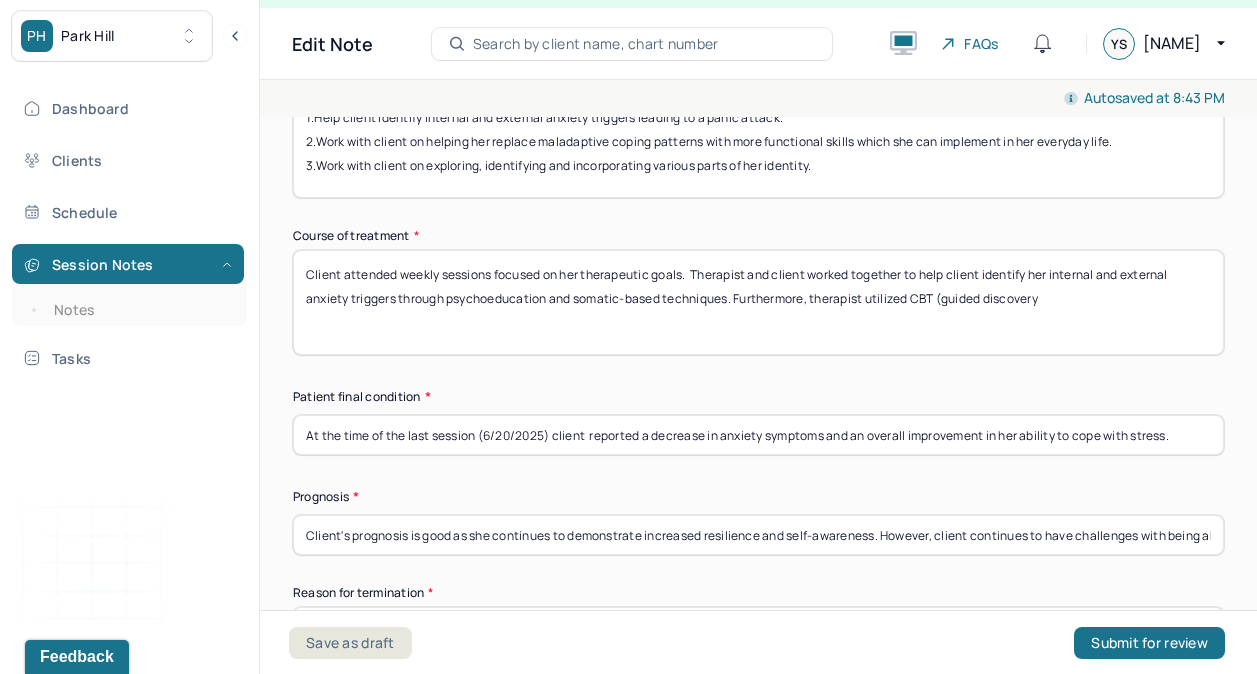 click on "Client attended weekly sessions focused on her therapeutic goals.  Therapist and client worked together to help client identify her internal and external anxiety triggers through psychoeducation and somatic-based techniques. Furthermore, therapist utilized CBT (guided discovery" at bounding box center (758, 302) 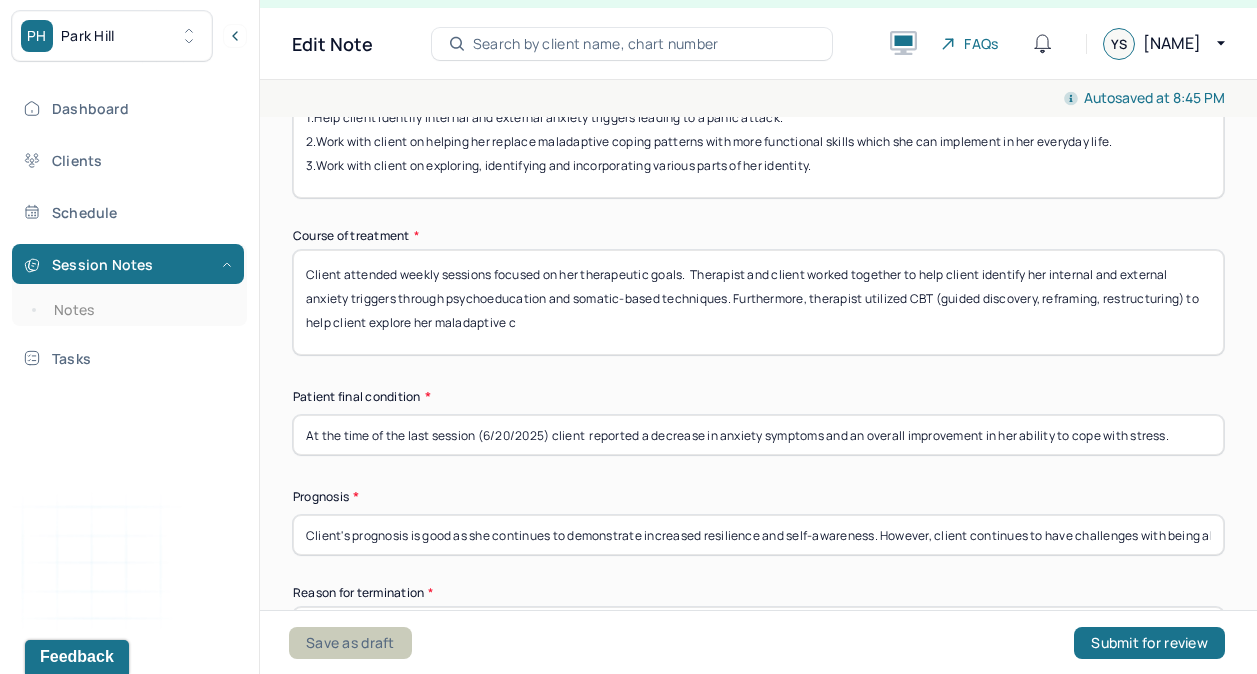 type on "Client attended weekly sessions focused on her therapeutic goals.  Therapist and client worked together to help client identify her internal and external anxiety triggers through psychoeducation and somatic-based techniques. Furthermore, therapist utilized CBT (guided discovery, reframing, restructuring) to help client explore her maladaptive c" 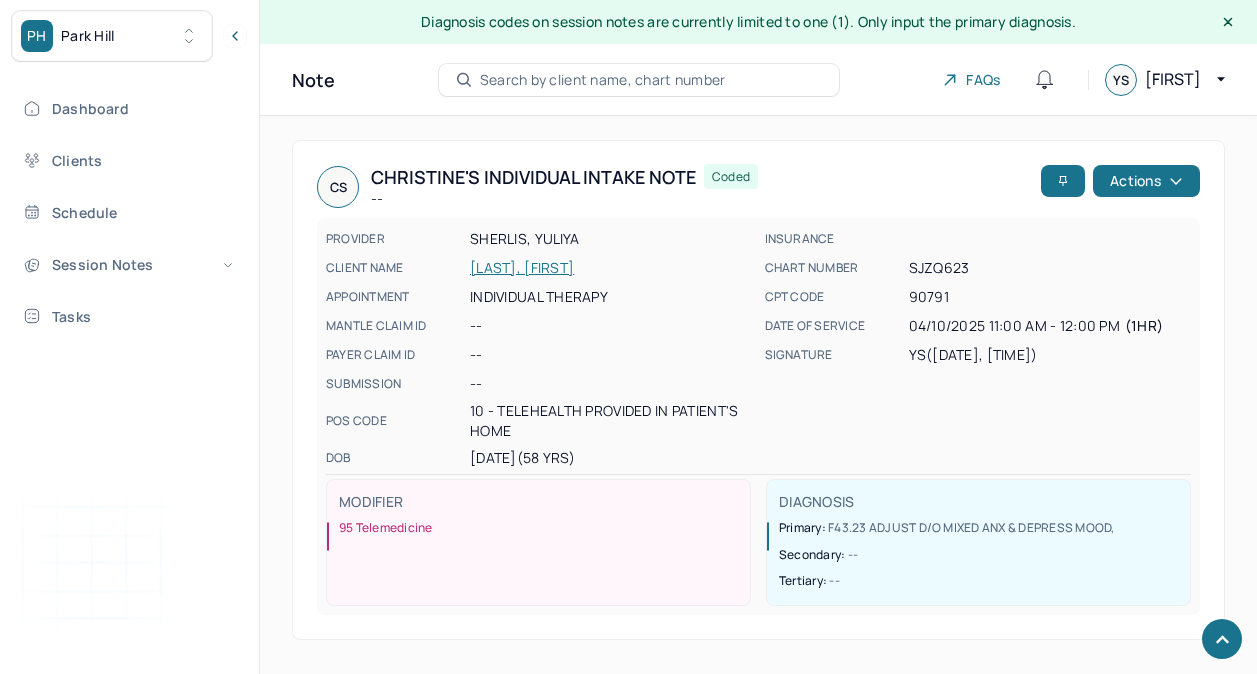 scroll, scrollTop: 2919, scrollLeft: 0, axis: vertical 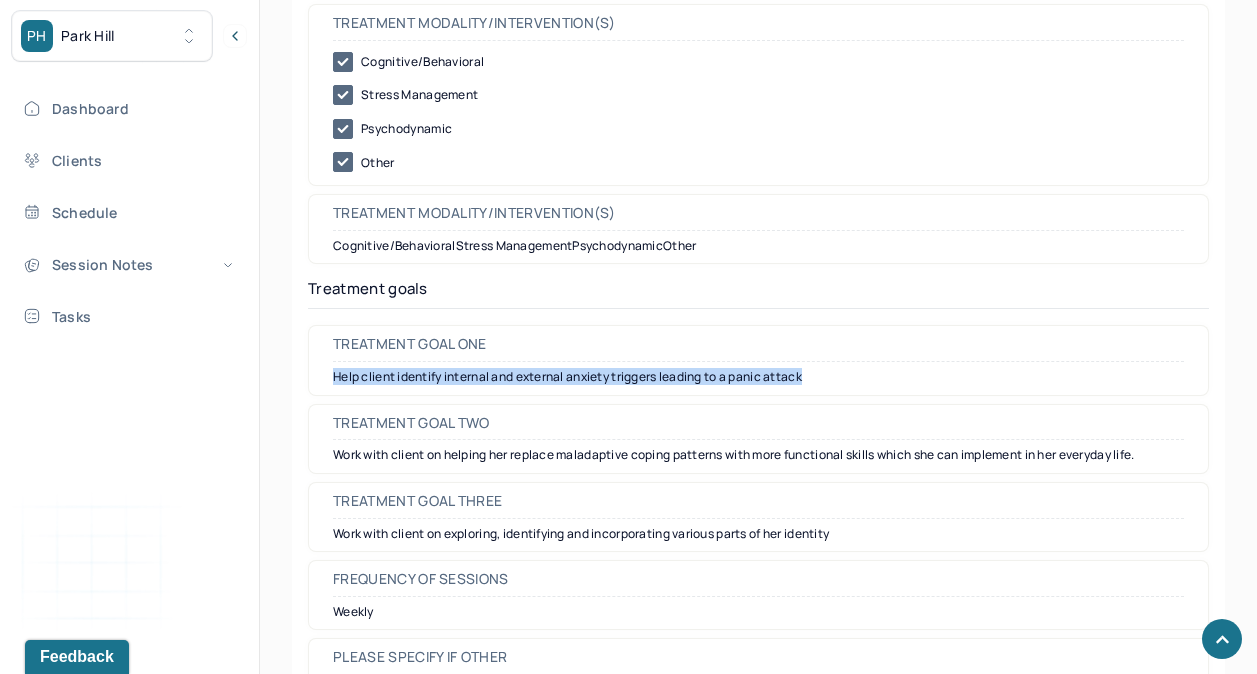 drag, startPoint x: 335, startPoint y: 384, endPoint x: 825, endPoint y: 396, distance: 490.1469 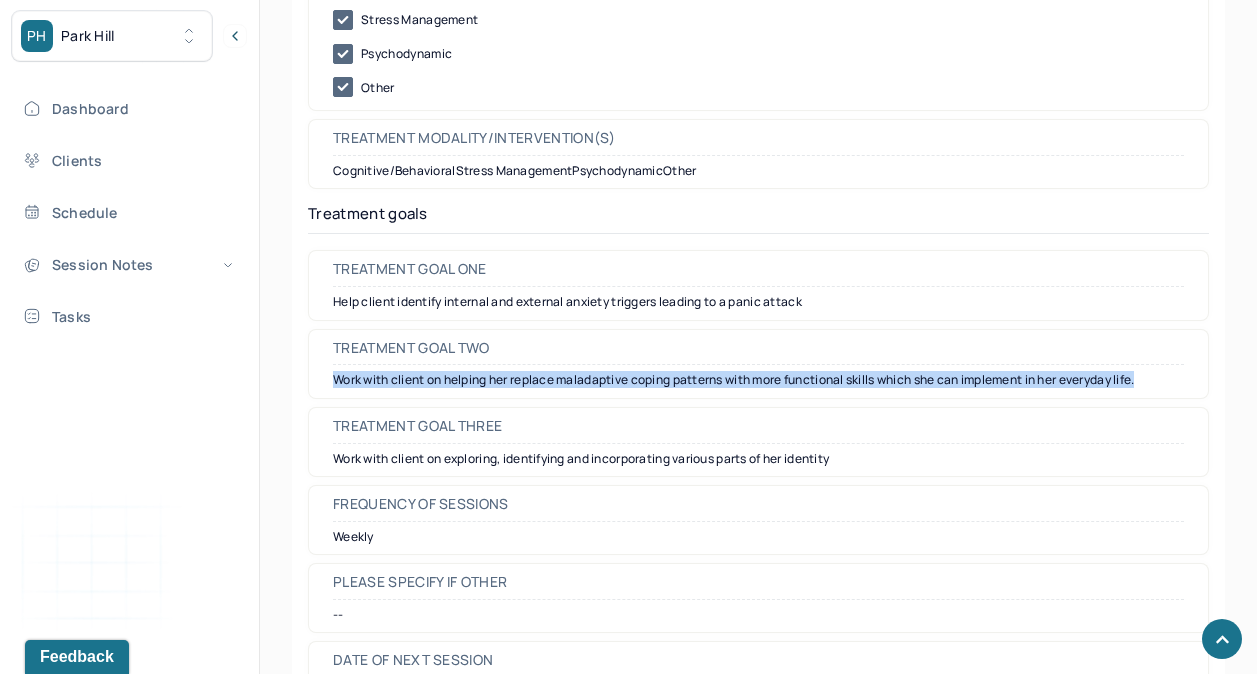 drag, startPoint x: 334, startPoint y: 385, endPoint x: 1171, endPoint y: 386, distance: 837.0006 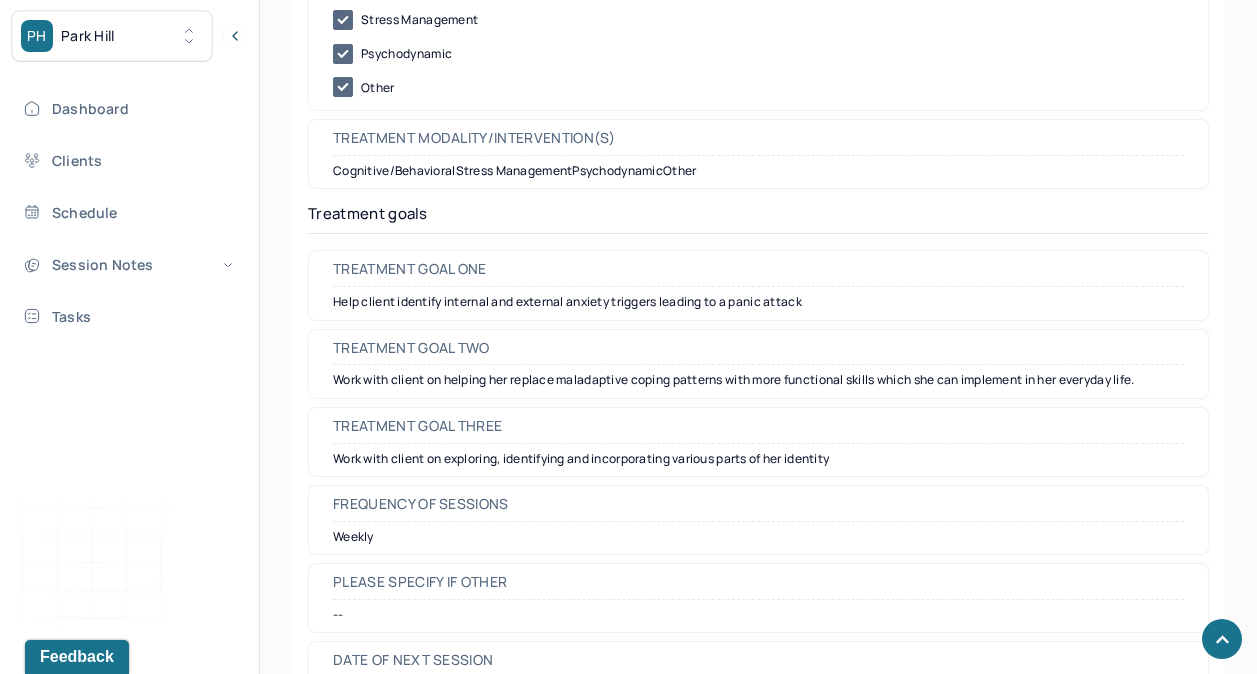 click on "Work with client on exploring, identifying and incorporating various parts of her identity" at bounding box center [758, 459] 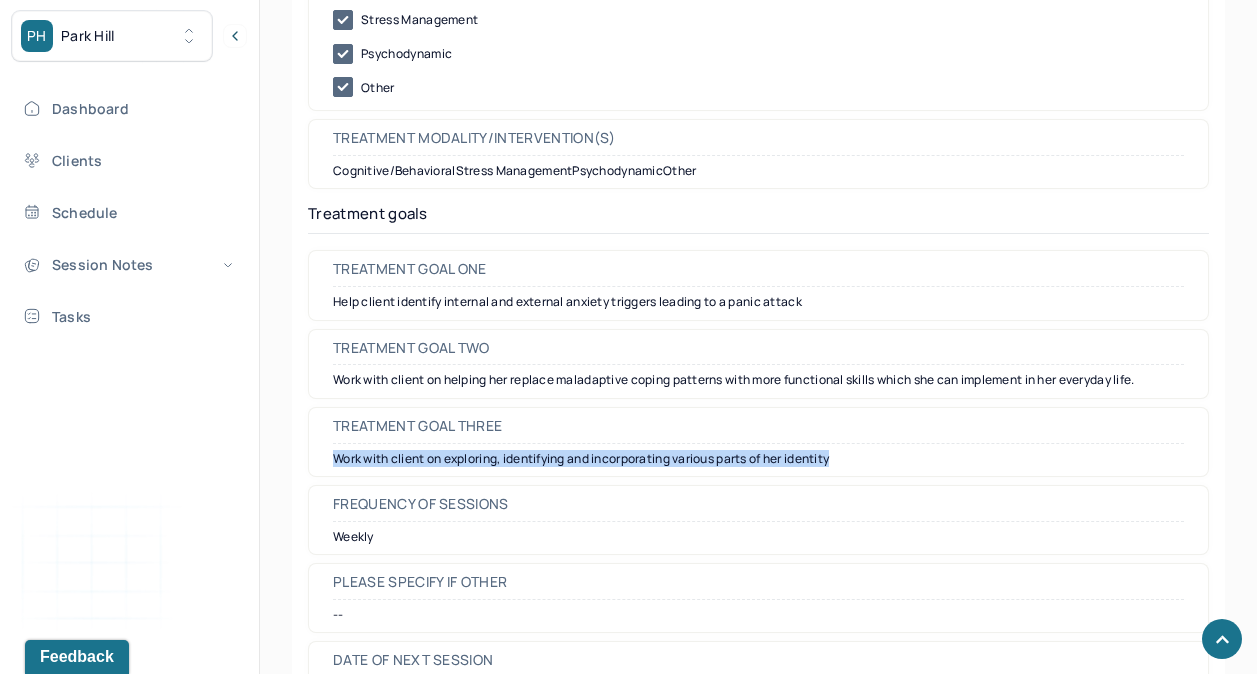 drag, startPoint x: 334, startPoint y: 460, endPoint x: 922, endPoint y: 419, distance: 589.4277 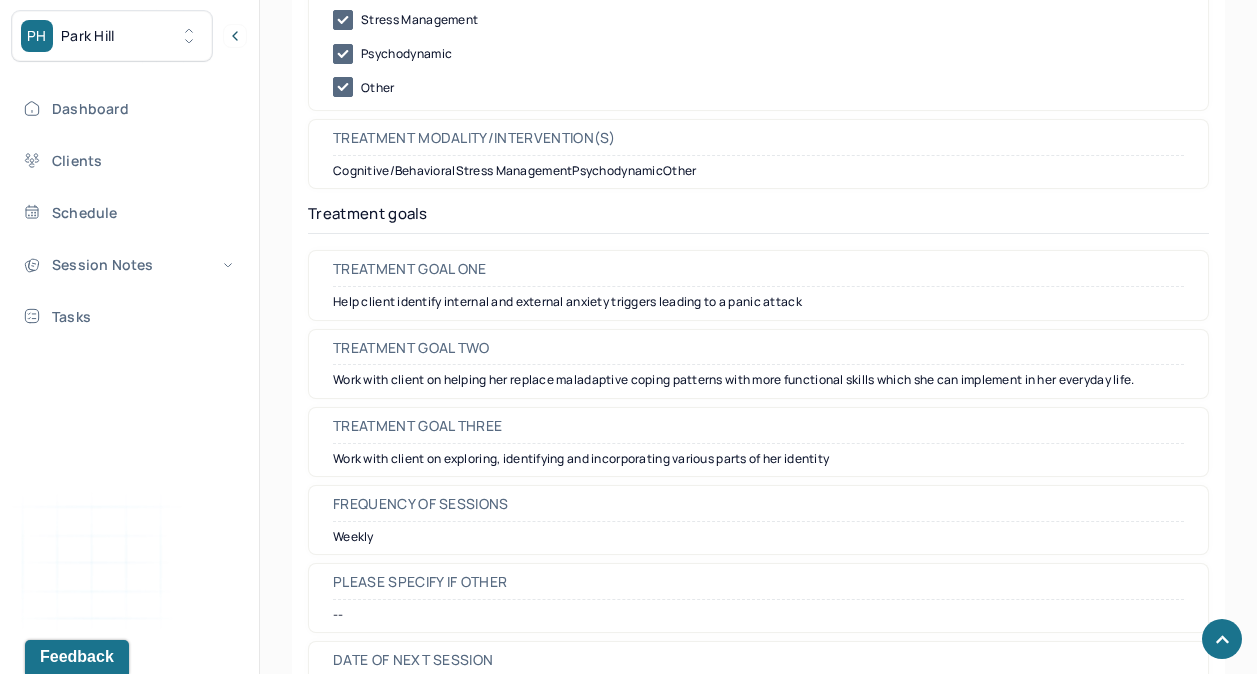 click on "Work with client on exploring, identifying and incorporating various parts of her identity" at bounding box center (758, 459) 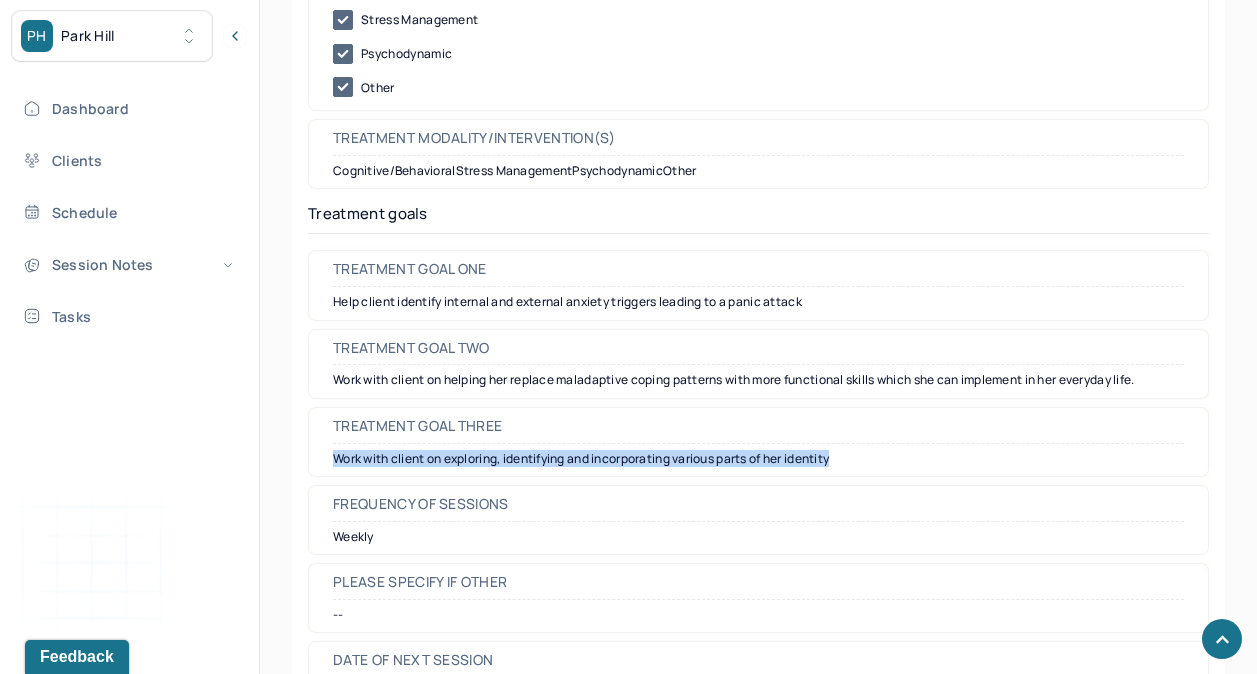 drag, startPoint x: 843, startPoint y: 455, endPoint x: 327, endPoint y: 473, distance: 516.31384 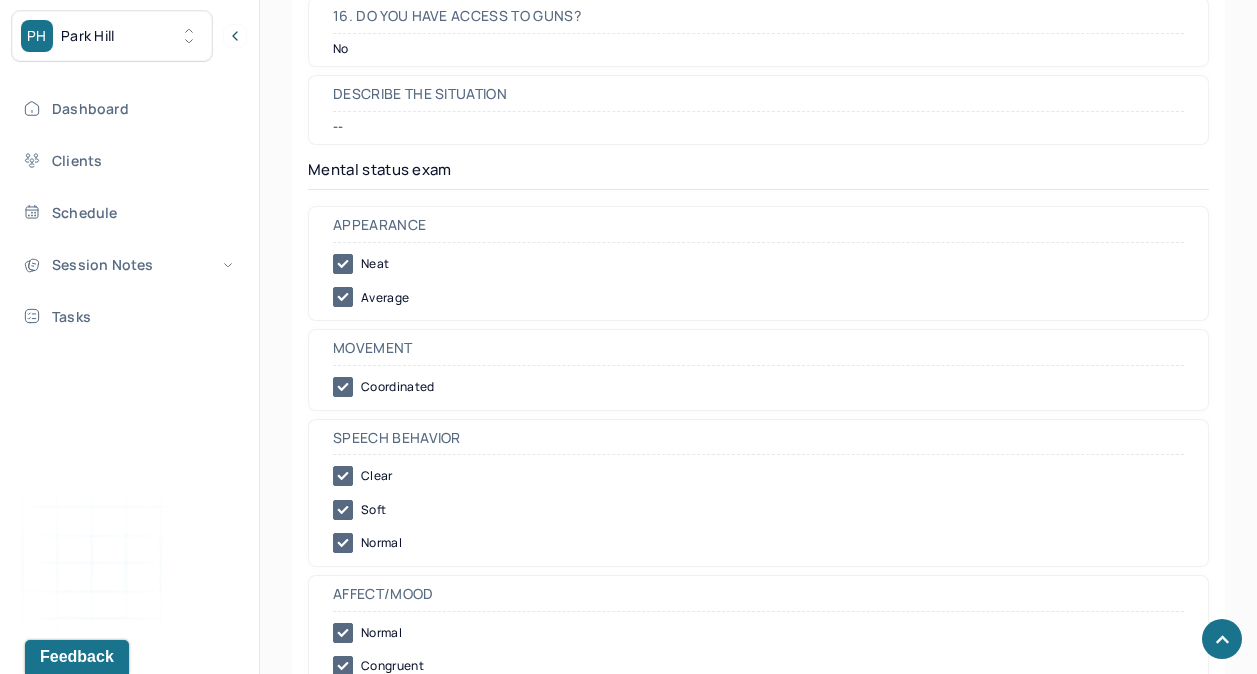 scroll, scrollTop: 6867, scrollLeft: 0, axis: vertical 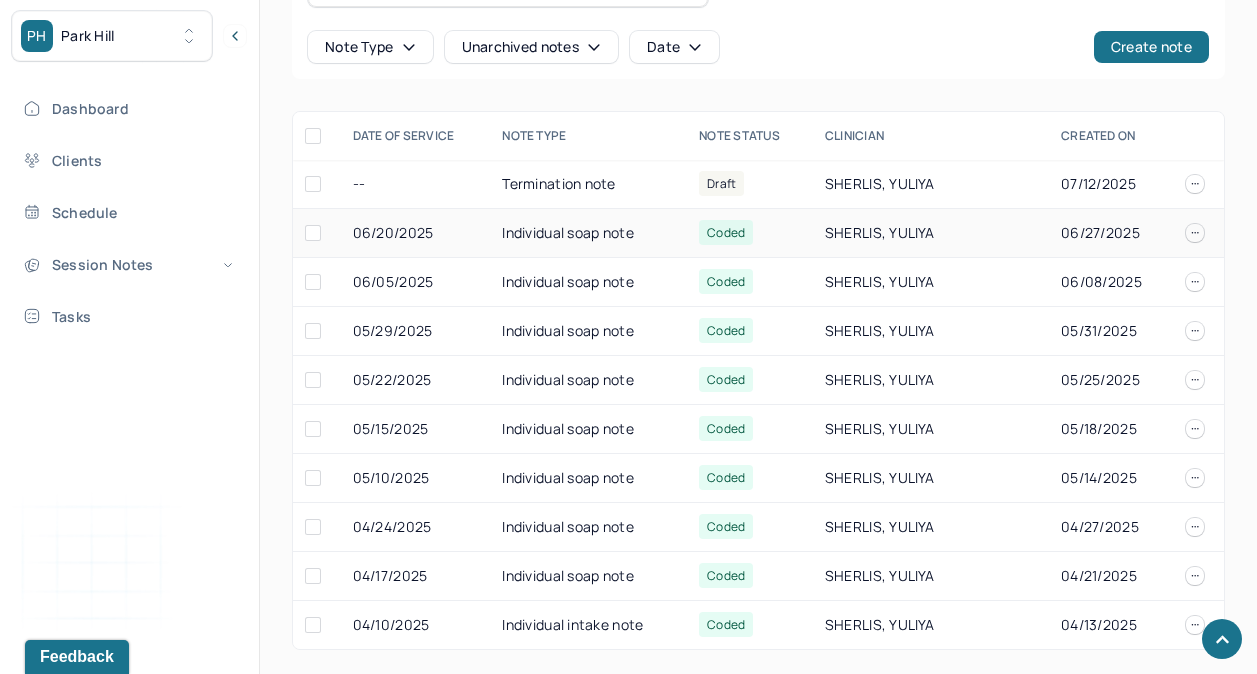 click on "Individual soap note" at bounding box center [588, 233] 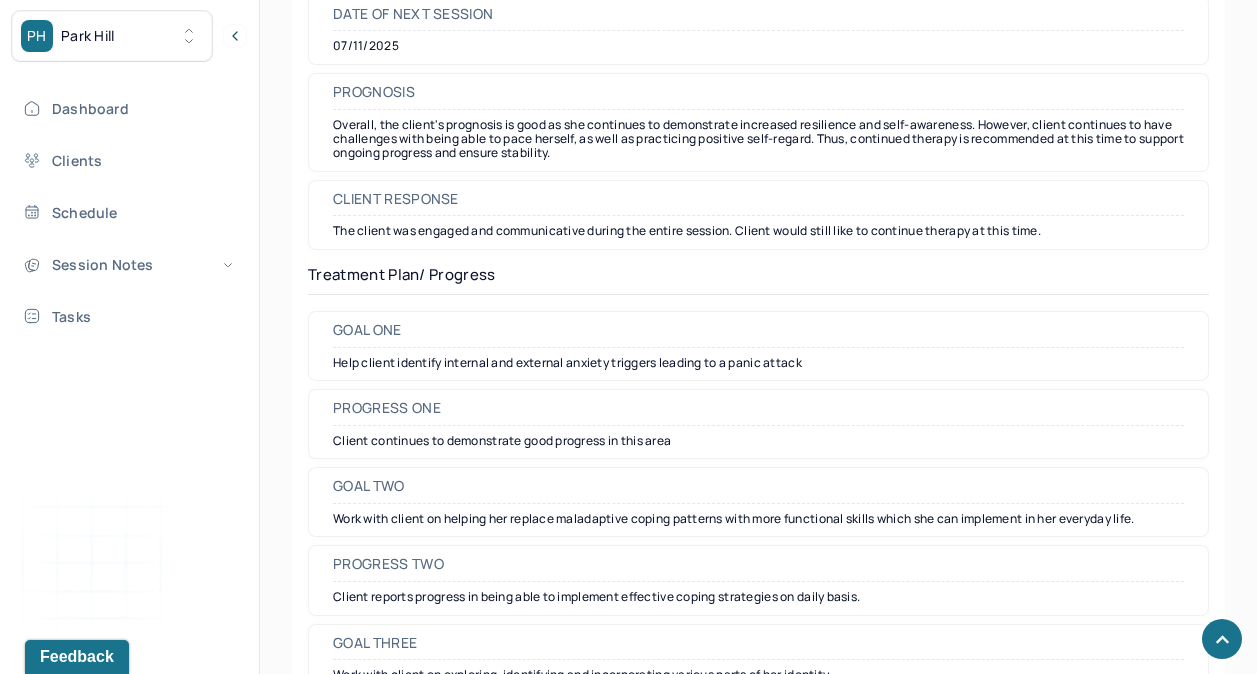 scroll, scrollTop: 2957, scrollLeft: 0, axis: vertical 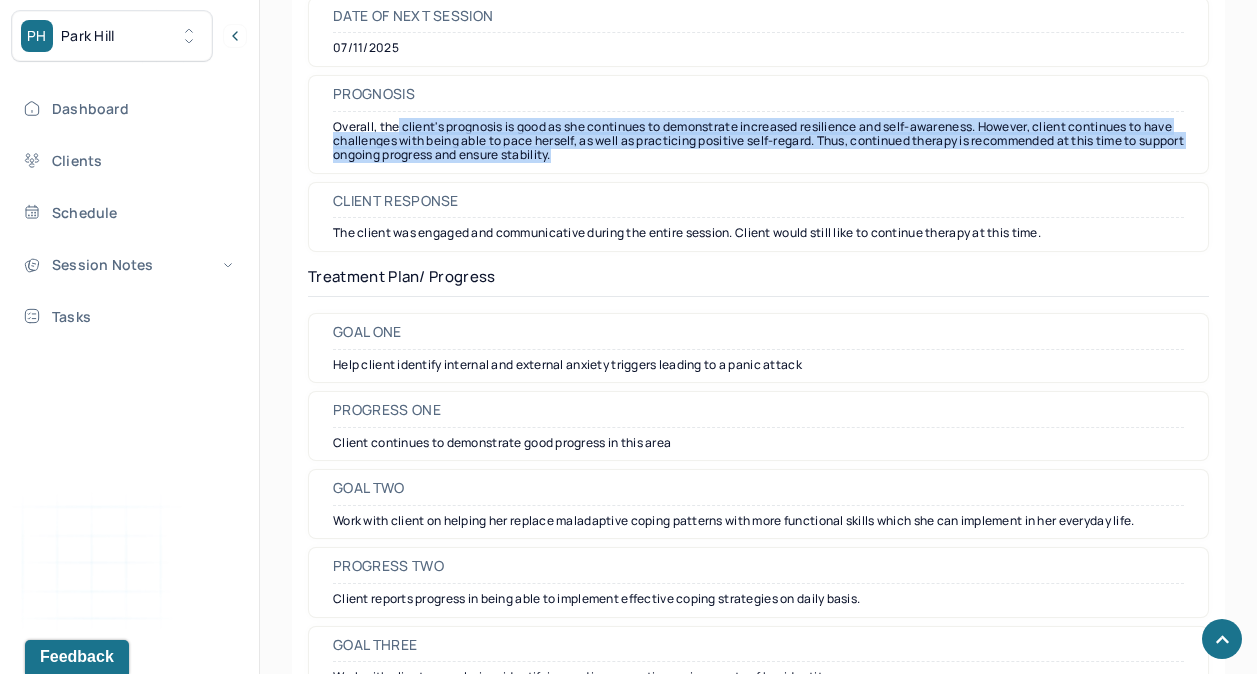 drag, startPoint x: 401, startPoint y: 130, endPoint x: 664, endPoint y: 159, distance: 264.59402 